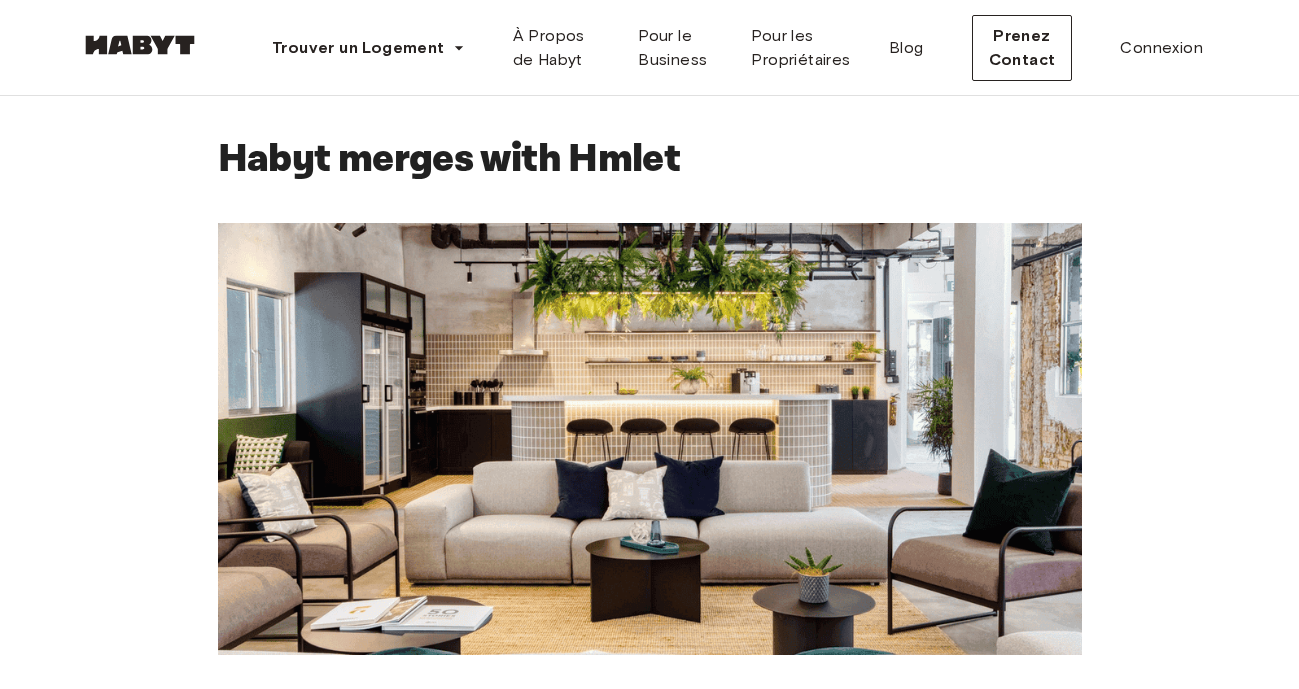 scroll, scrollTop: 489, scrollLeft: 0, axis: vertical 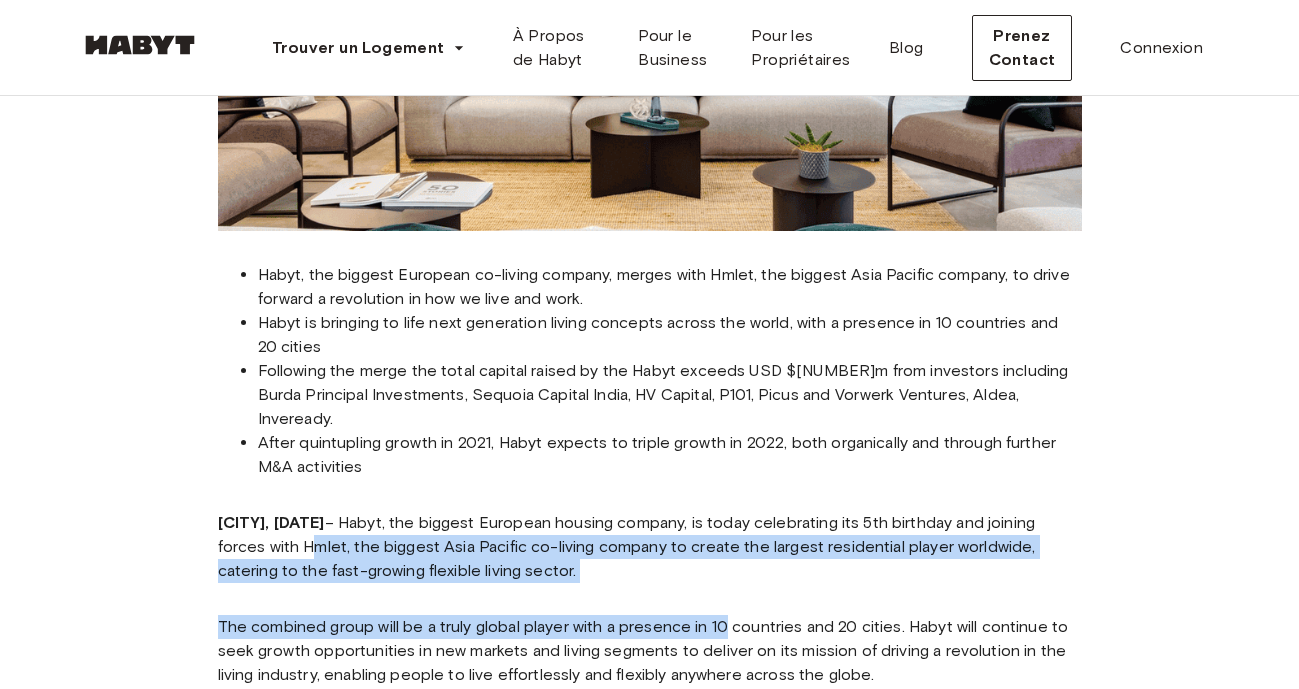 drag, startPoint x: 358, startPoint y: 512, endPoint x: 736, endPoint y: 593, distance: 386.58118 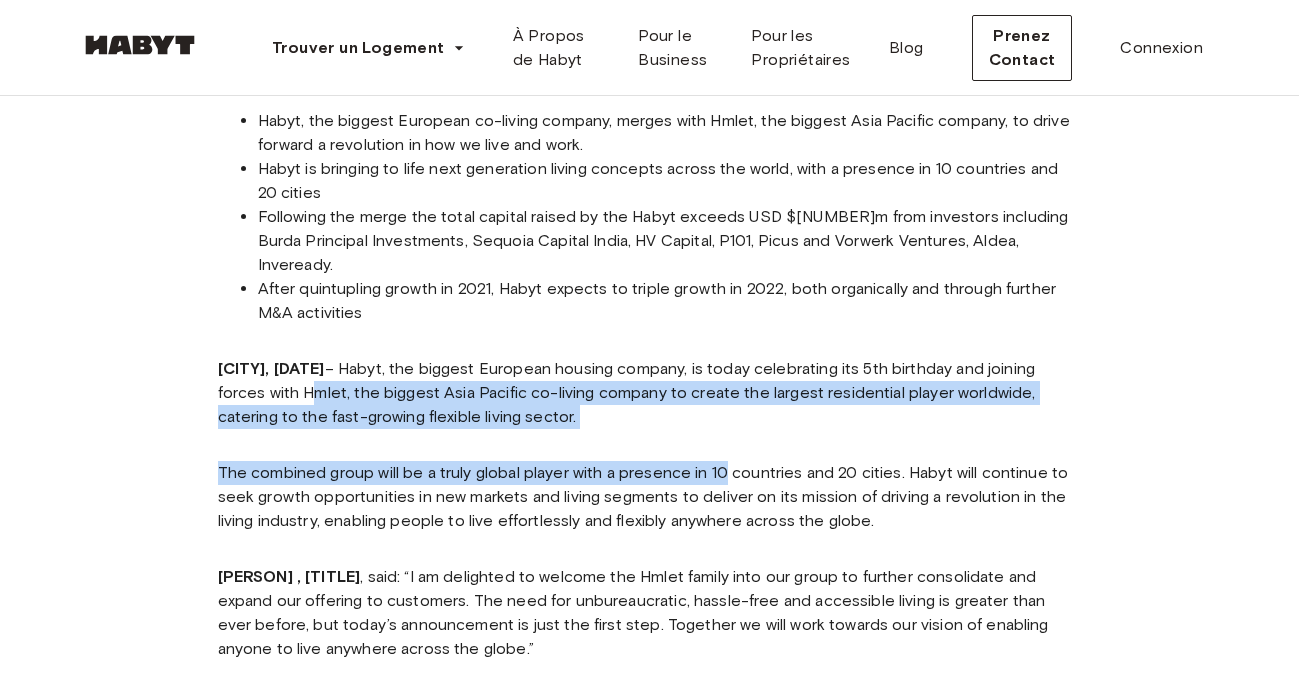 scroll, scrollTop: 581, scrollLeft: 0, axis: vertical 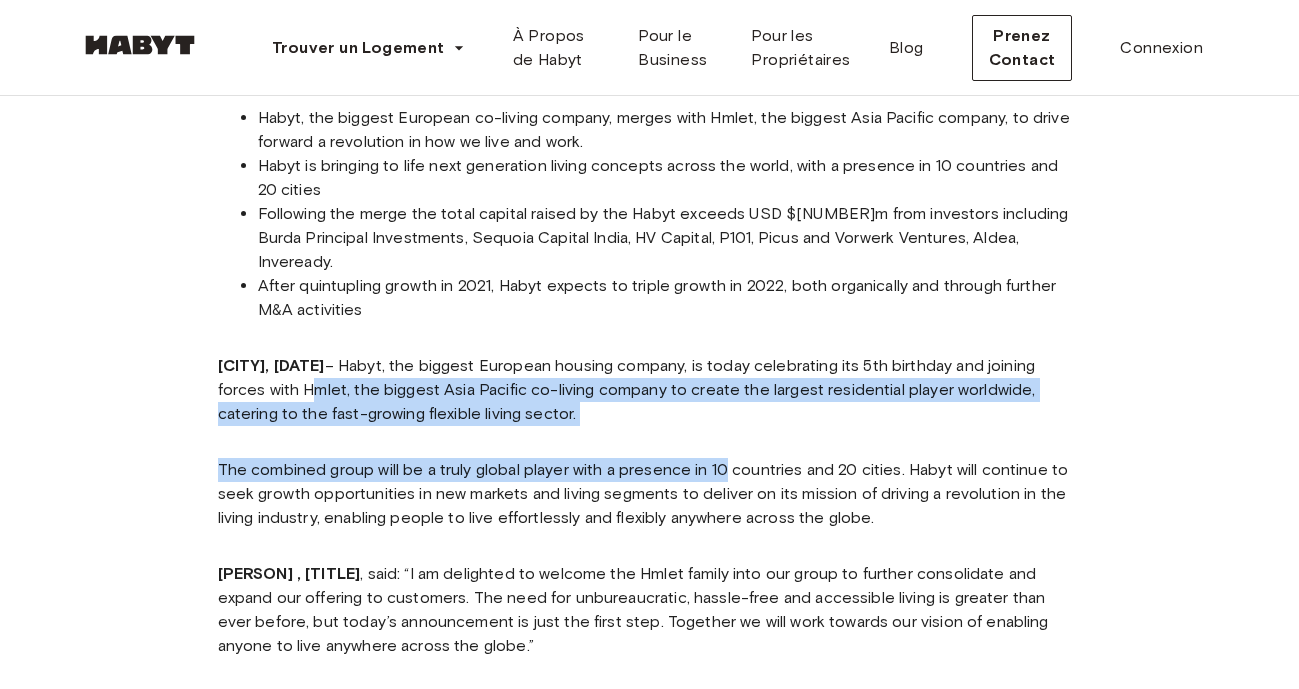 click on "The combined group will be a truly global player with a presence in 10 countries and 20 cities. Habyt will continue to seek growth opportunities in new markets and living segments to deliver on its mission of driving a revolution in the living industry, enabling people to live effortlessly and flexibly anywhere across the globe." at bounding box center [650, 494] 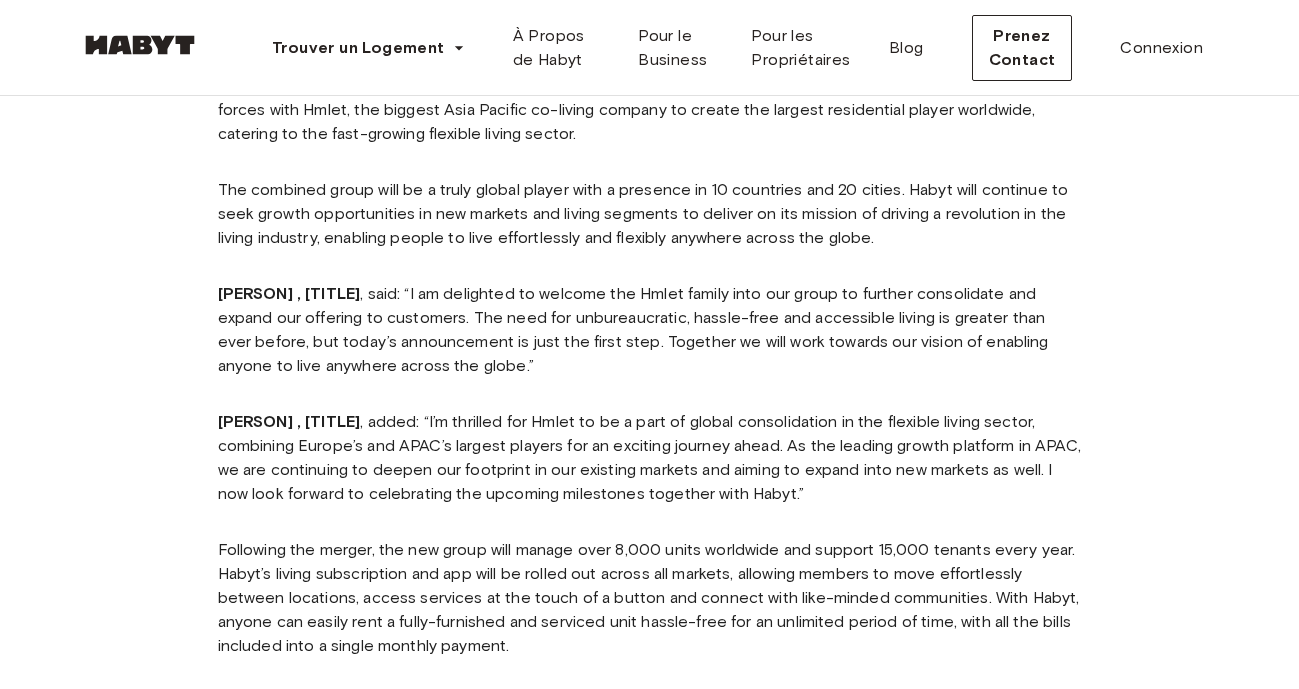 scroll, scrollTop: 867, scrollLeft: 0, axis: vertical 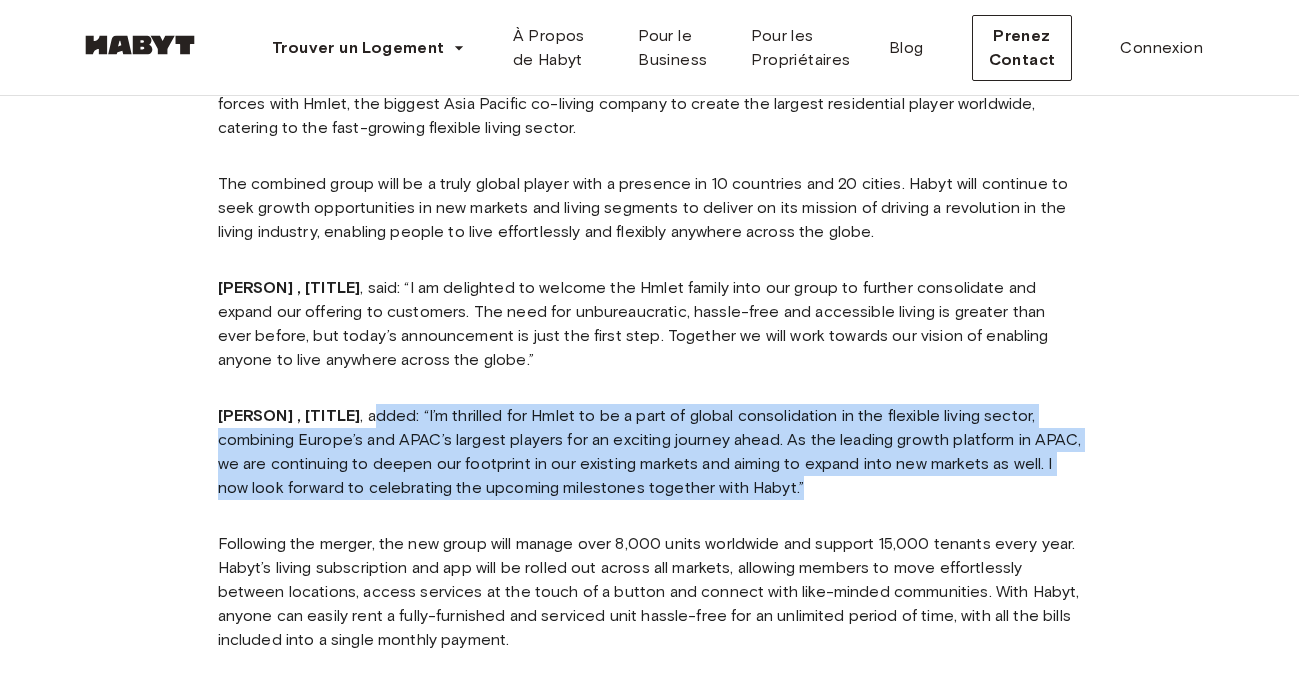 drag, startPoint x: 474, startPoint y: 389, endPoint x: 841, endPoint y: 479, distance: 377.87433 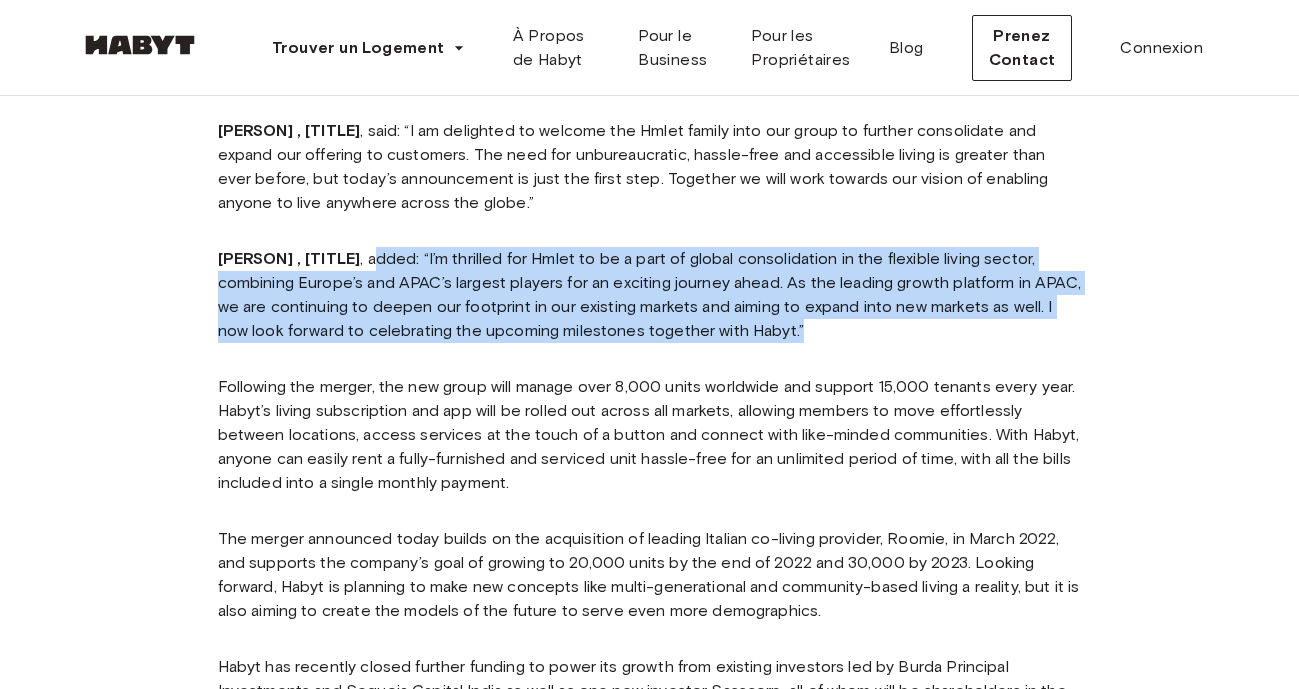 scroll, scrollTop: 1034, scrollLeft: 0, axis: vertical 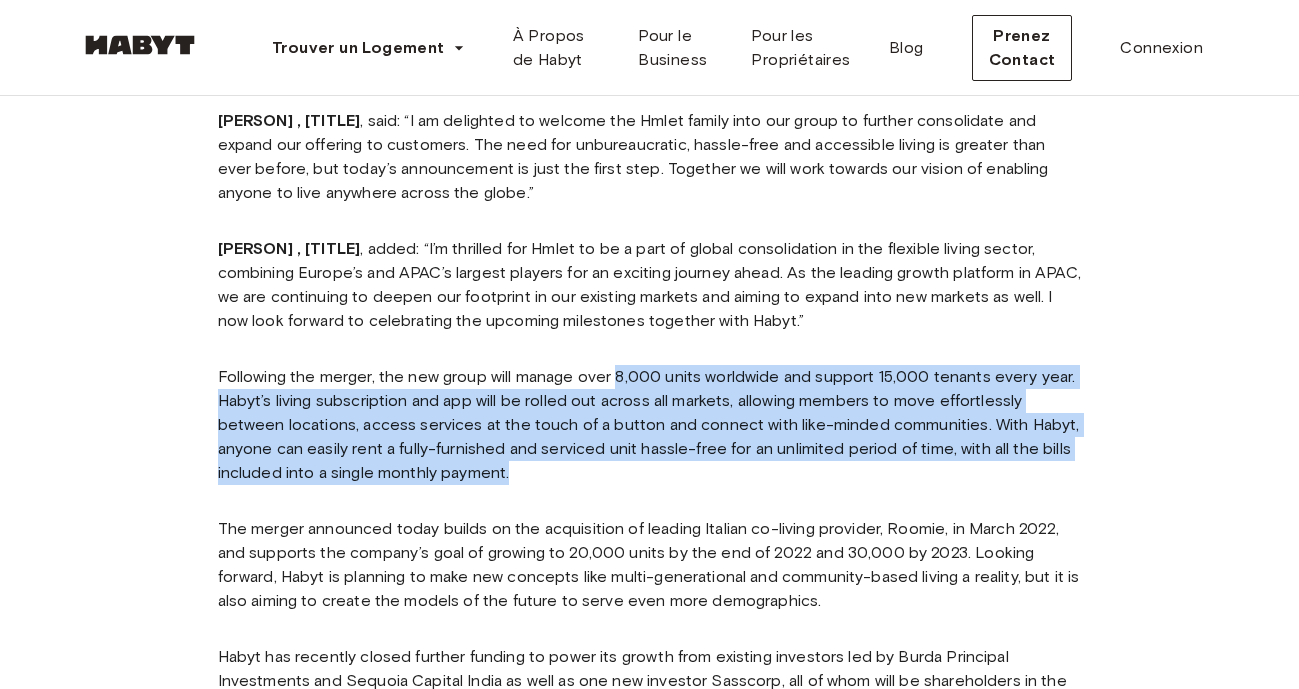 drag, startPoint x: 620, startPoint y: 353, endPoint x: 740, endPoint y: 455, distance: 157.49286 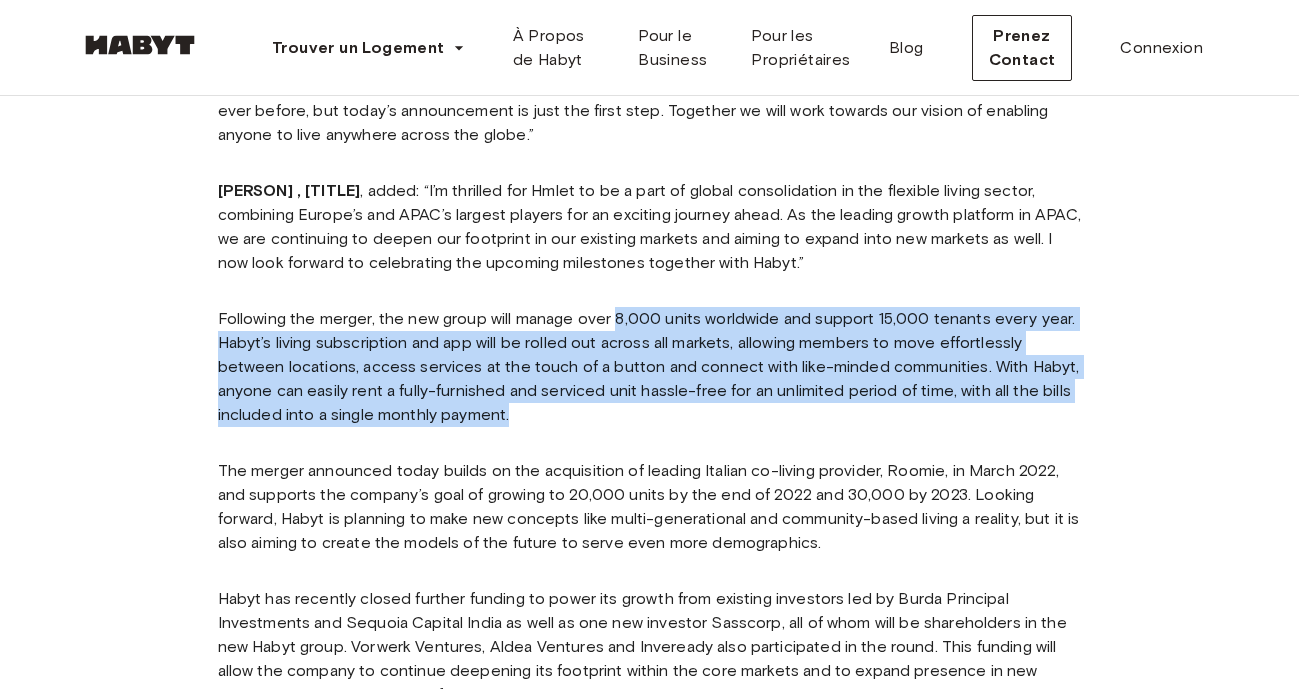scroll, scrollTop: 1094, scrollLeft: 0, axis: vertical 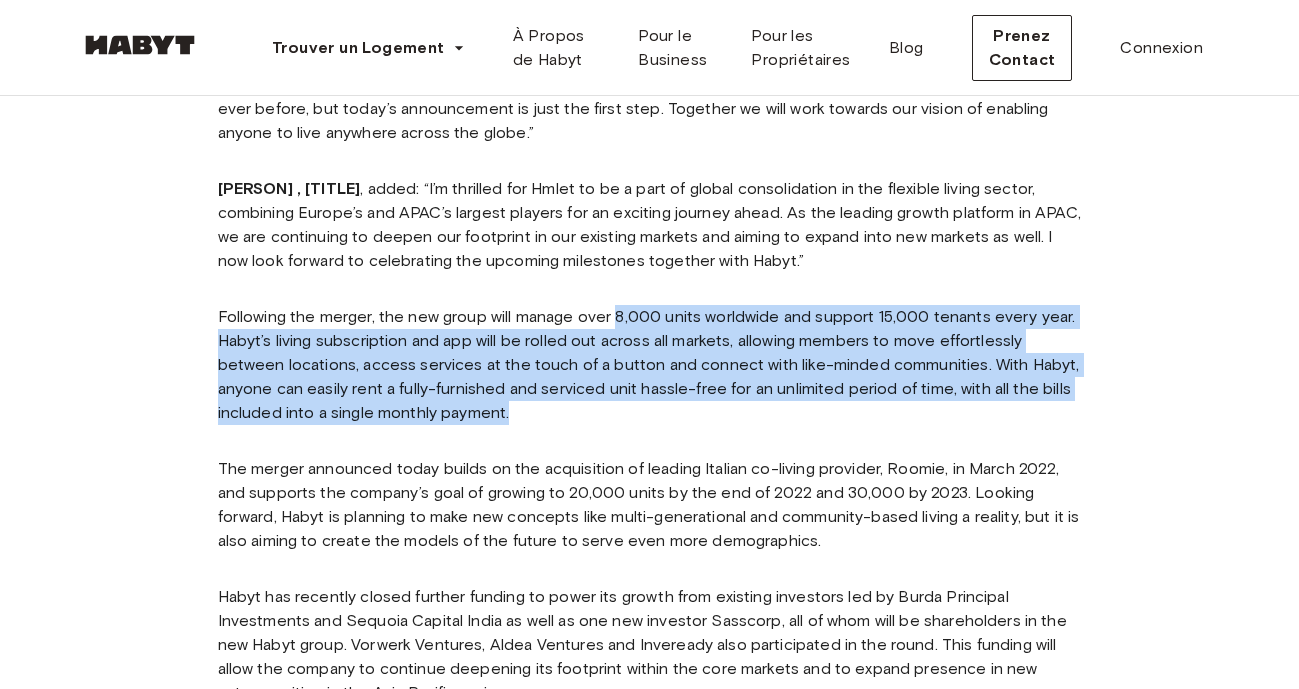 click on "Following the merger, the new group will manage over 8,000 units worldwide and support 15,000 tenants every year. Habyt’s living subscription and app will be rolled out across all markets, allowing members to move effortlessly between locations, access services at the touch of a button and connect with like-minded communities. With Habyt, anyone can easily rent a fully-furnished and serviced unit hassle-free for an unlimited period of time, with all the bills included into a single monthly payment." at bounding box center [650, 365] 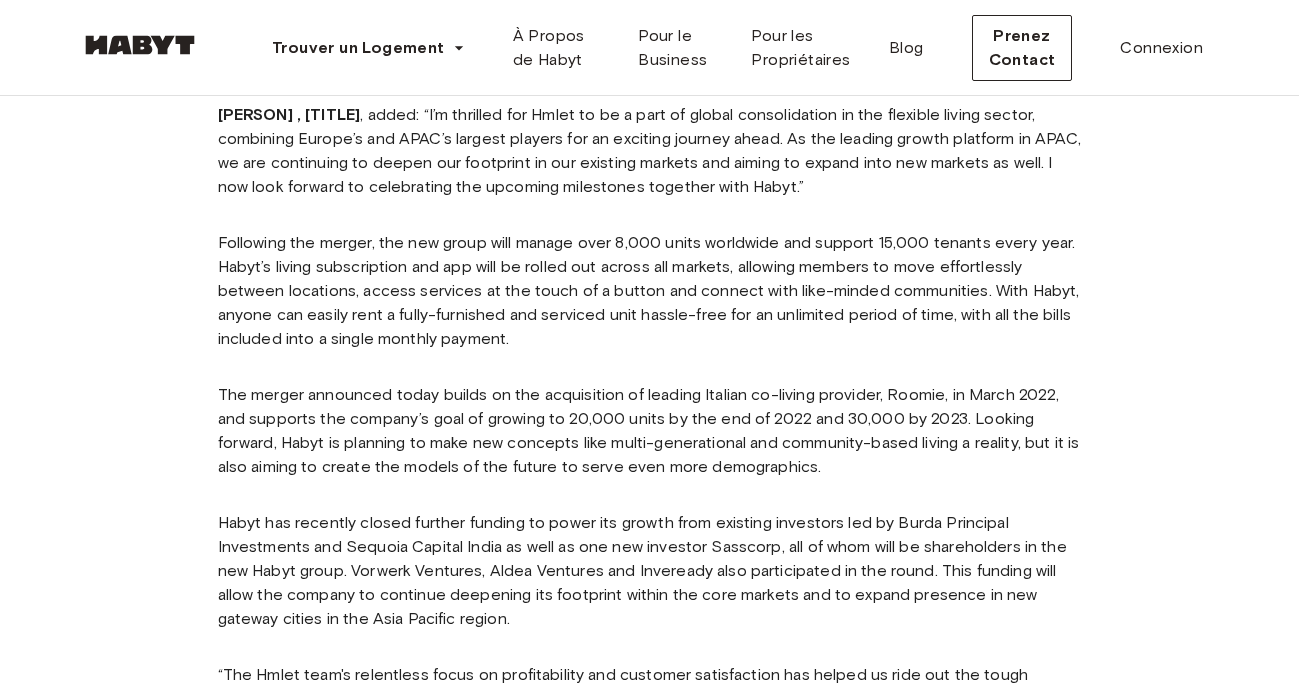 scroll, scrollTop: 1174, scrollLeft: 0, axis: vertical 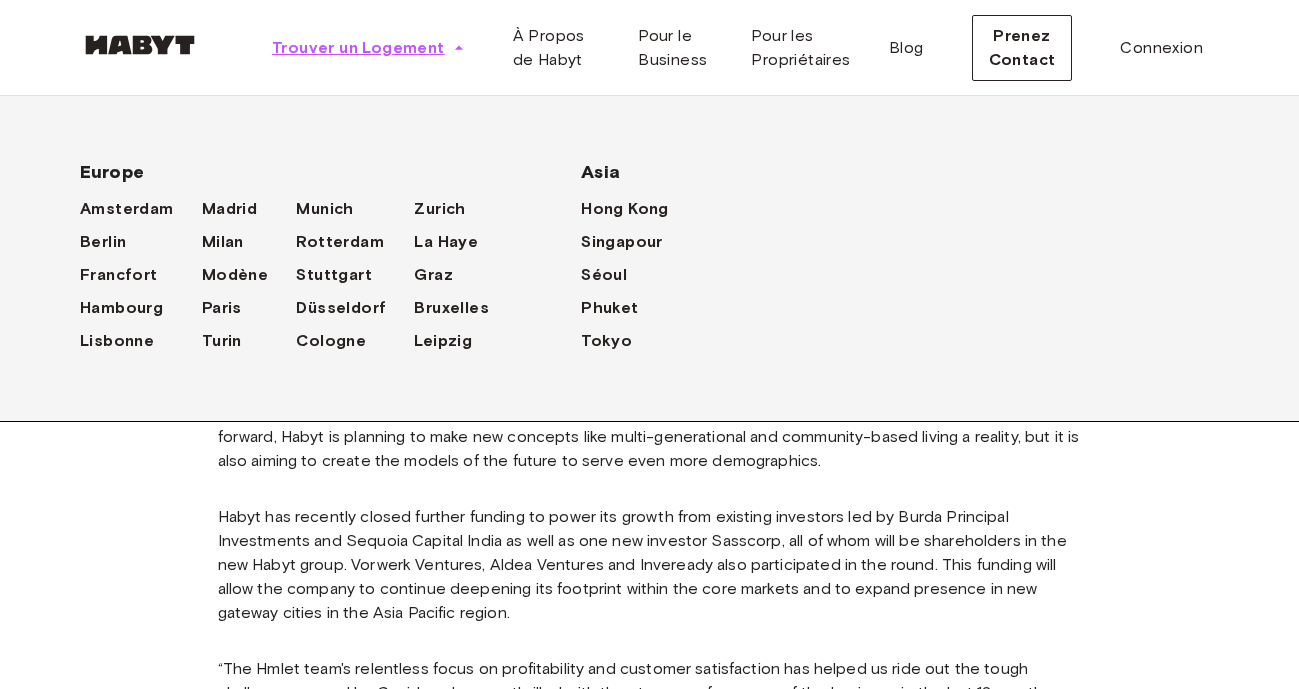 click on "Trouver un Logement" at bounding box center [368, 48] 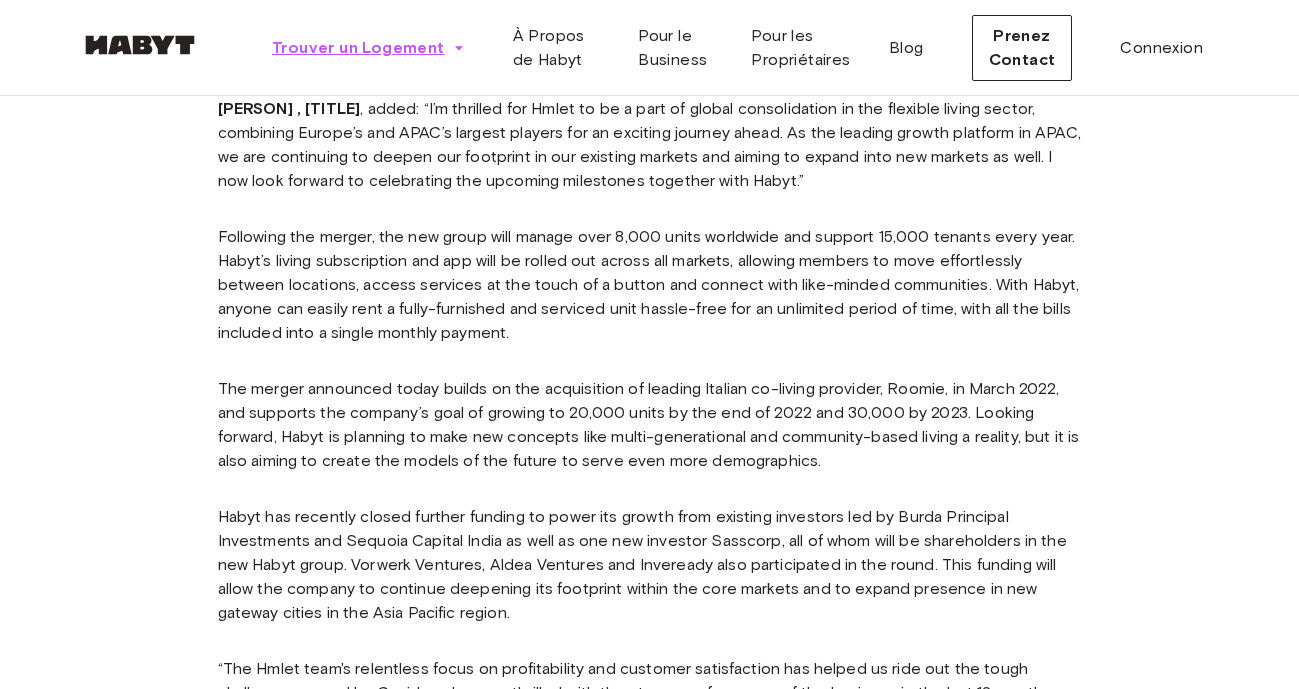 click on "Trouver un Logement" at bounding box center [358, 48] 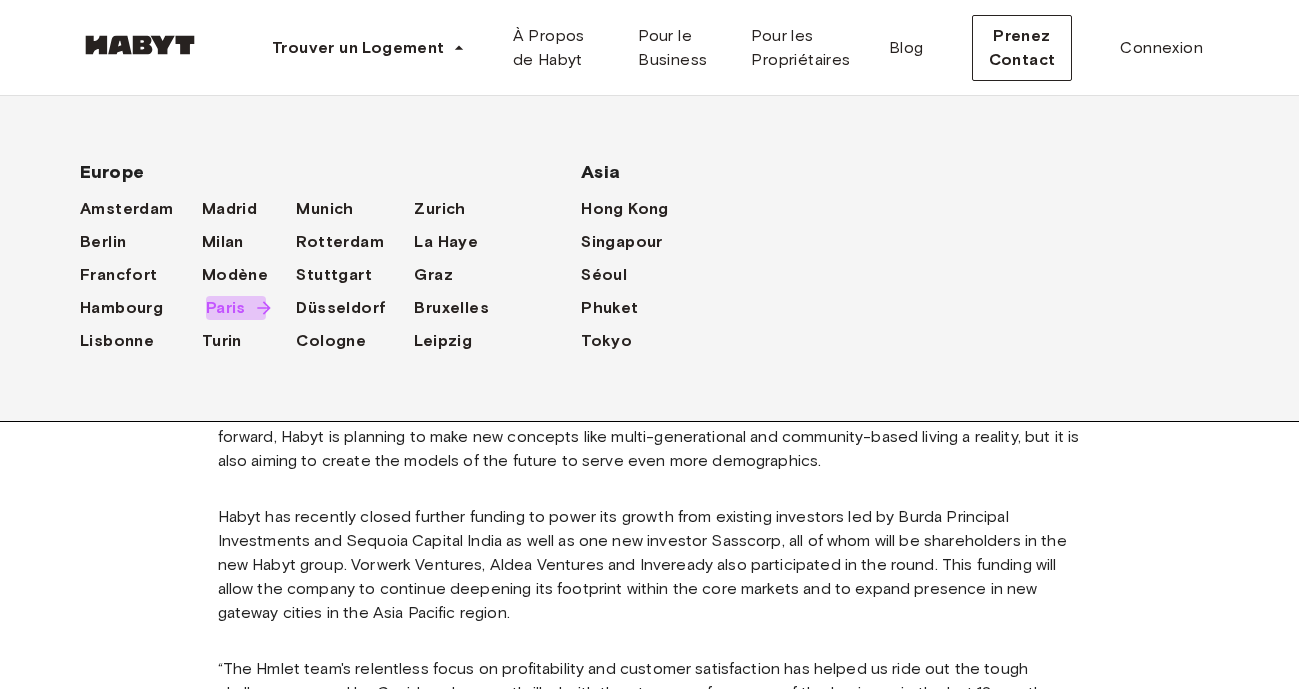click on "Paris" at bounding box center (226, 308) 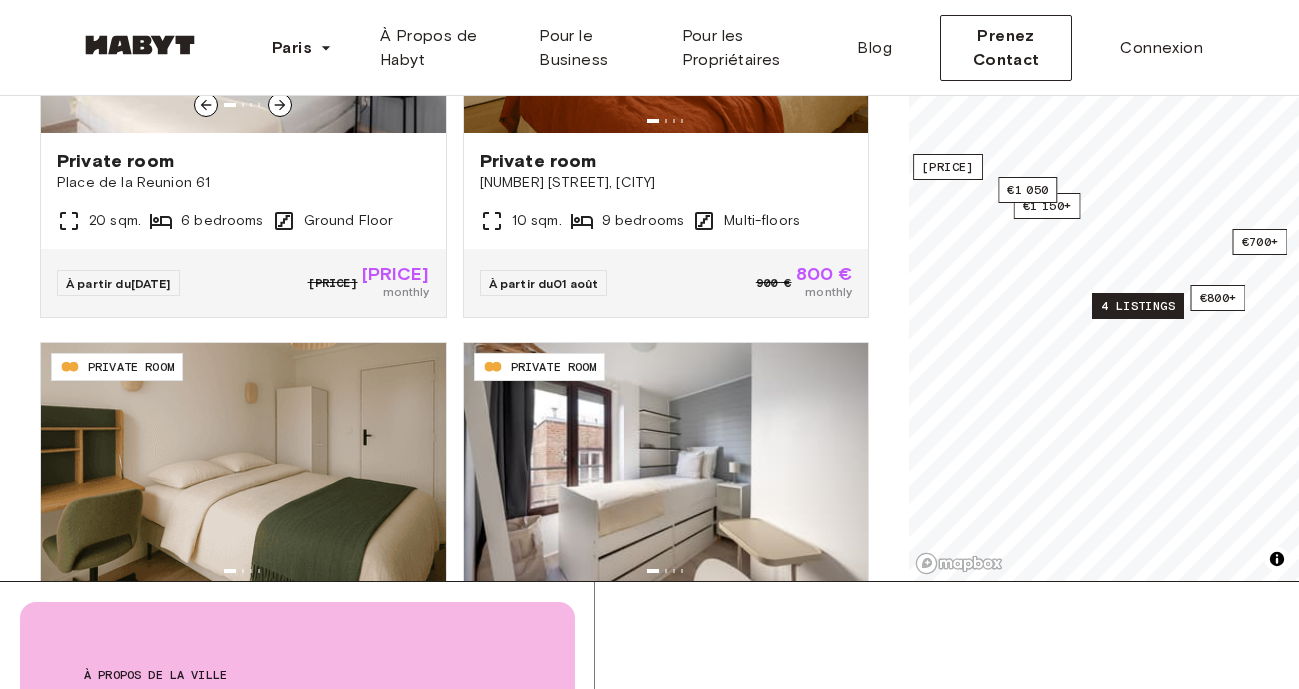 scroll, scrollTop: 0, scrollLeft: 0, axis: both 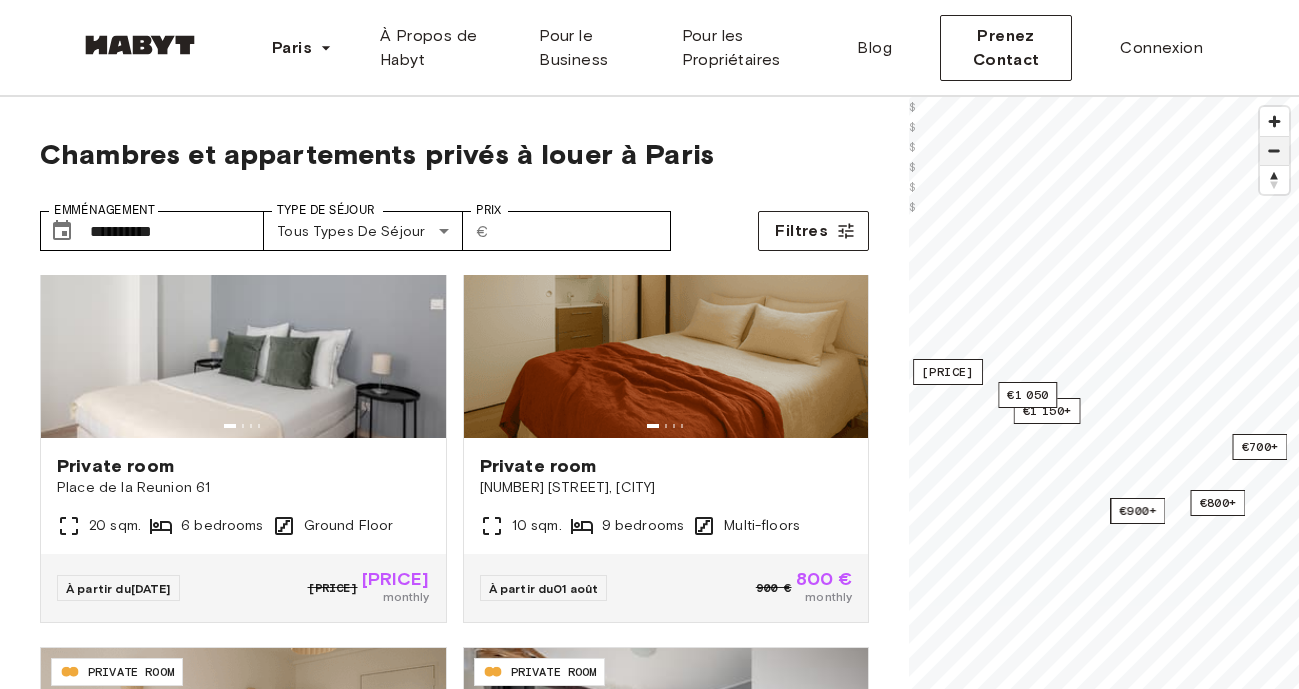click at bounding box center [1274, 151] 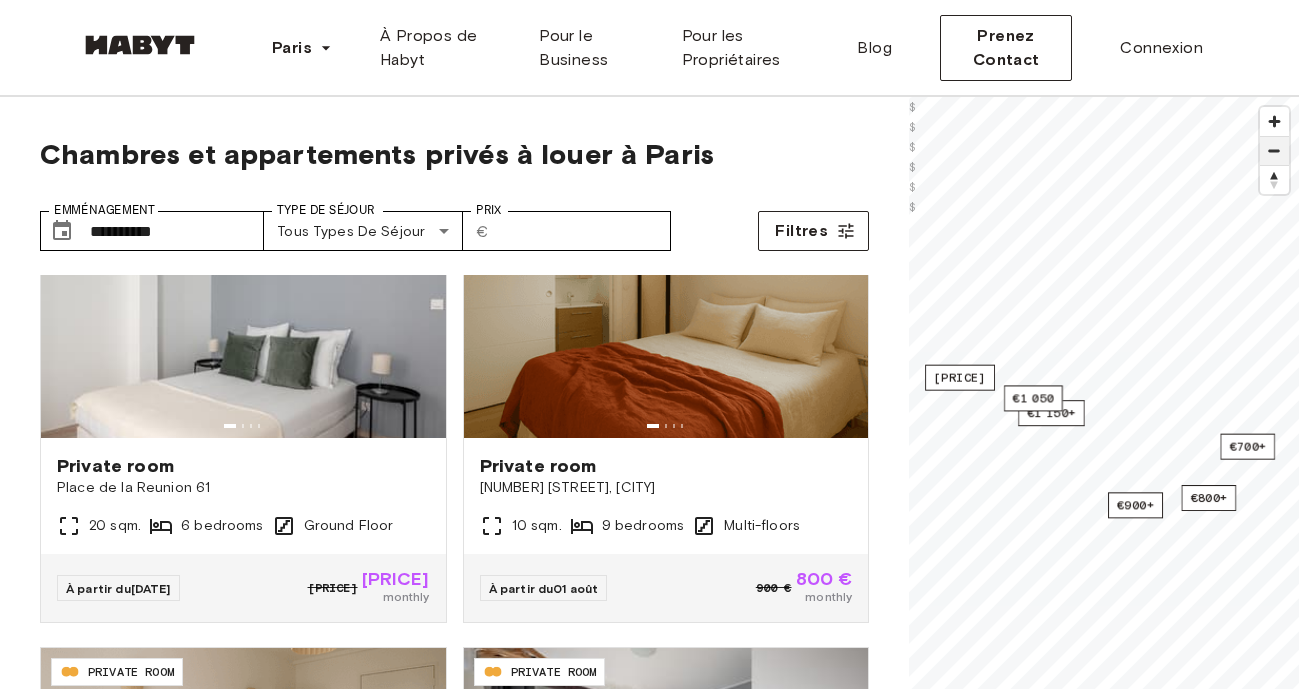 click at bounding box center [1274, 151] 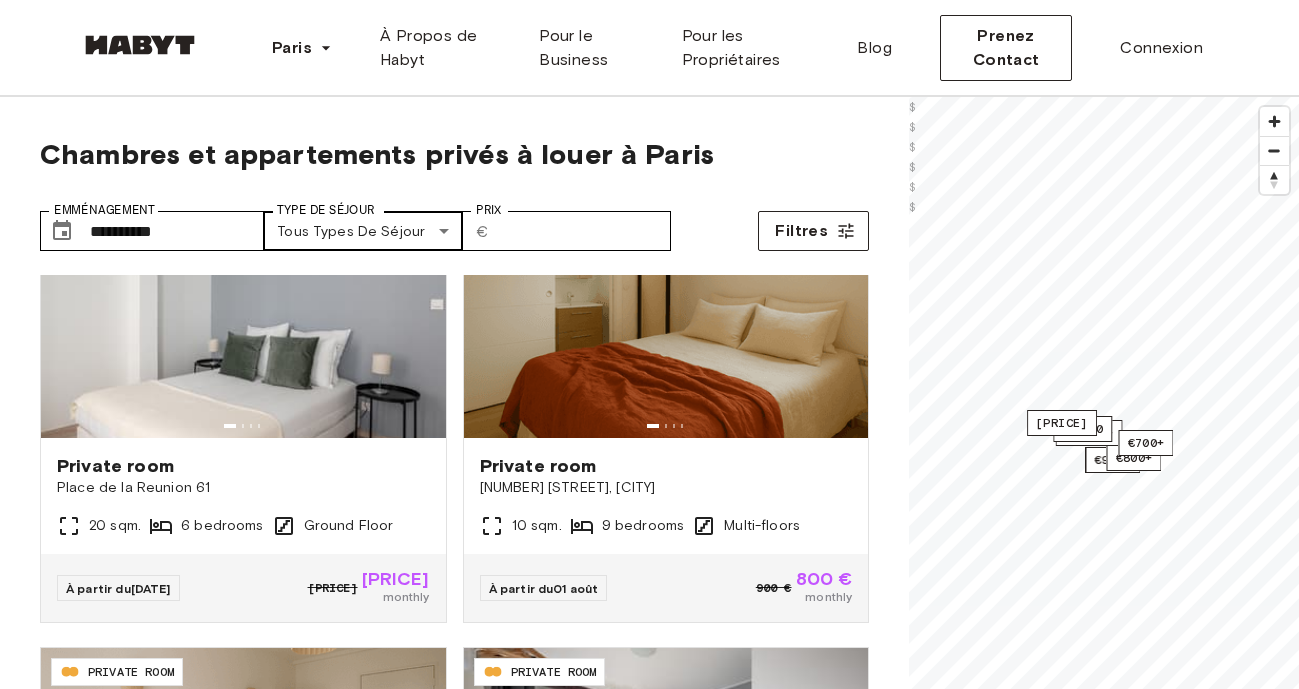 click on "**********" at bounding box center (649, 2449) 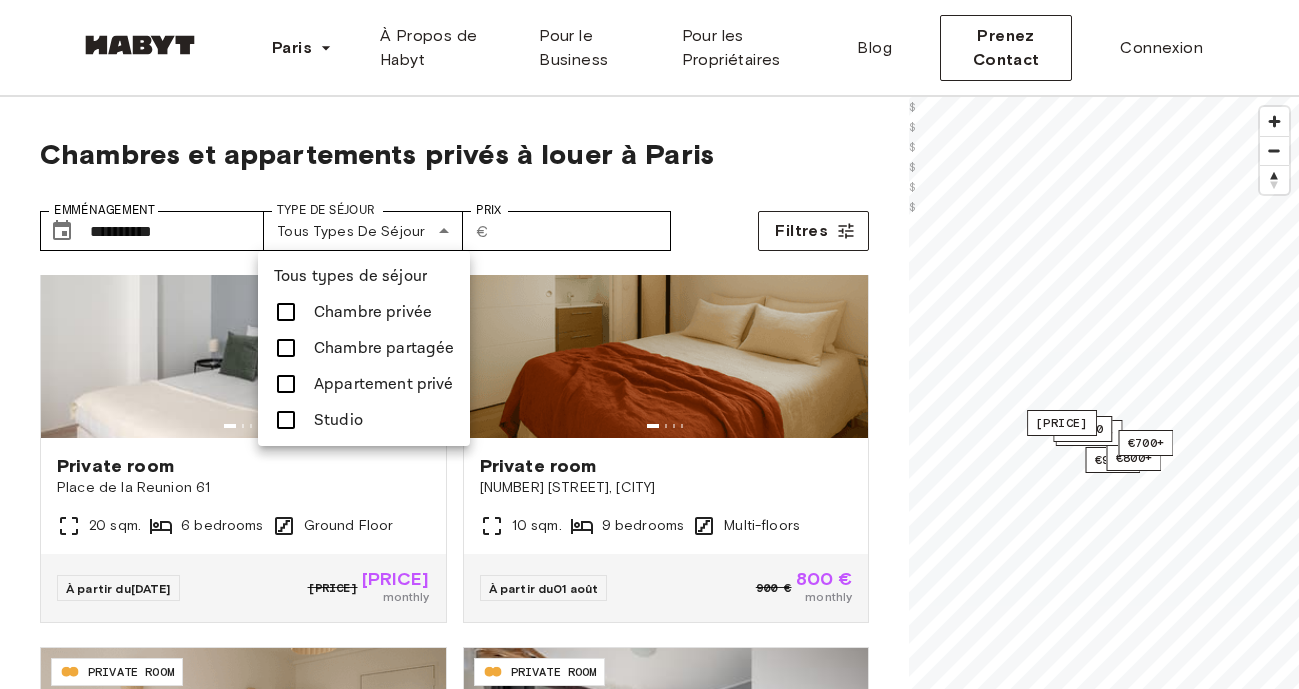 click at bounding box center [649, 344] 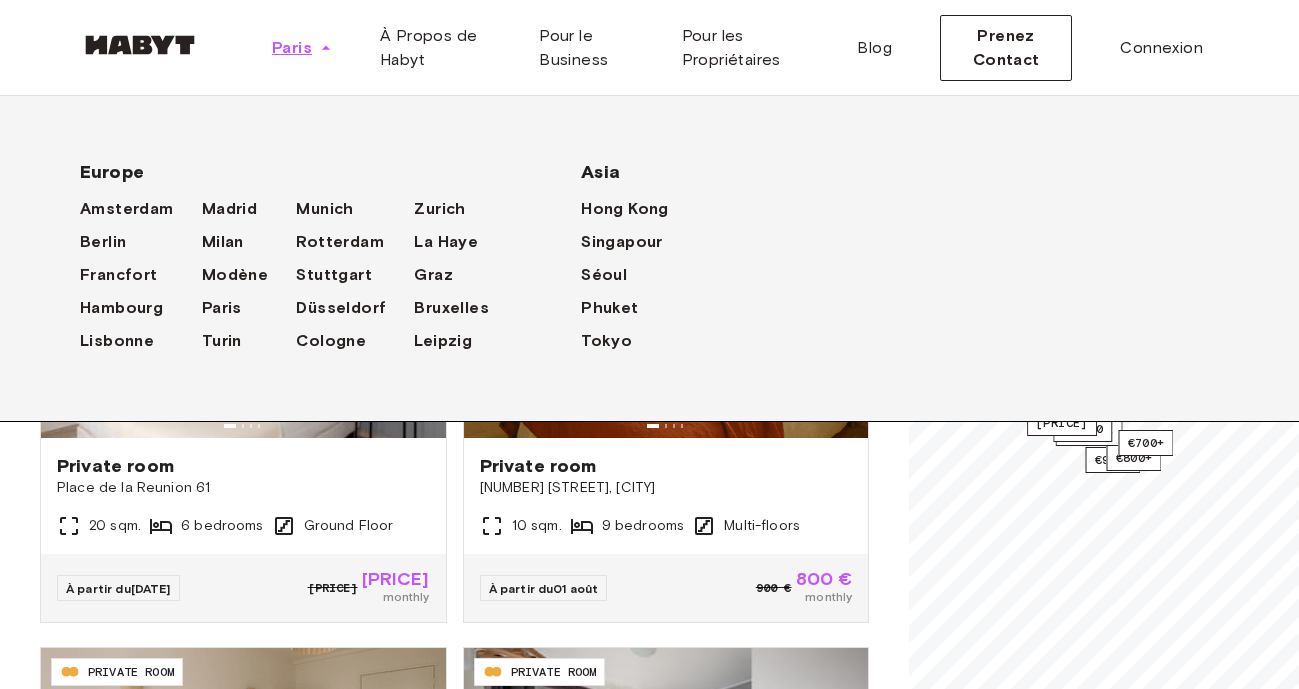 click on "Paris" at bounding box center [302, 48] 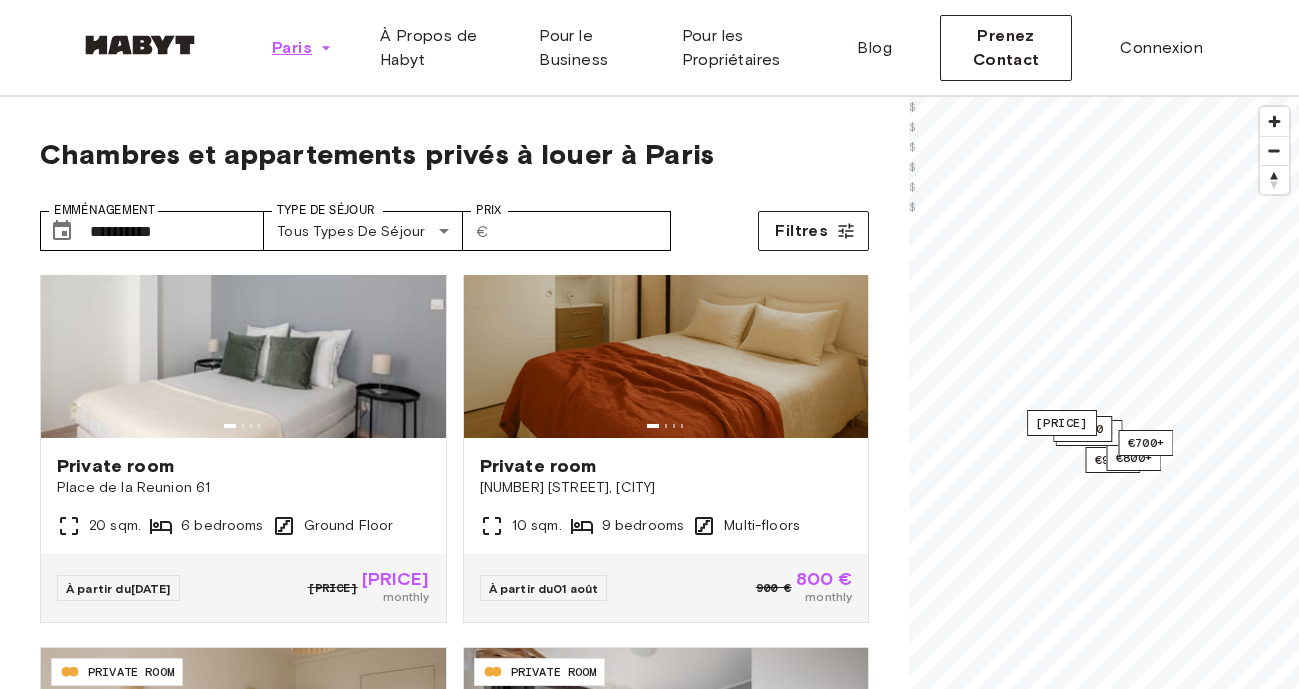 click on "Paris" at bounding box center [302, 48] 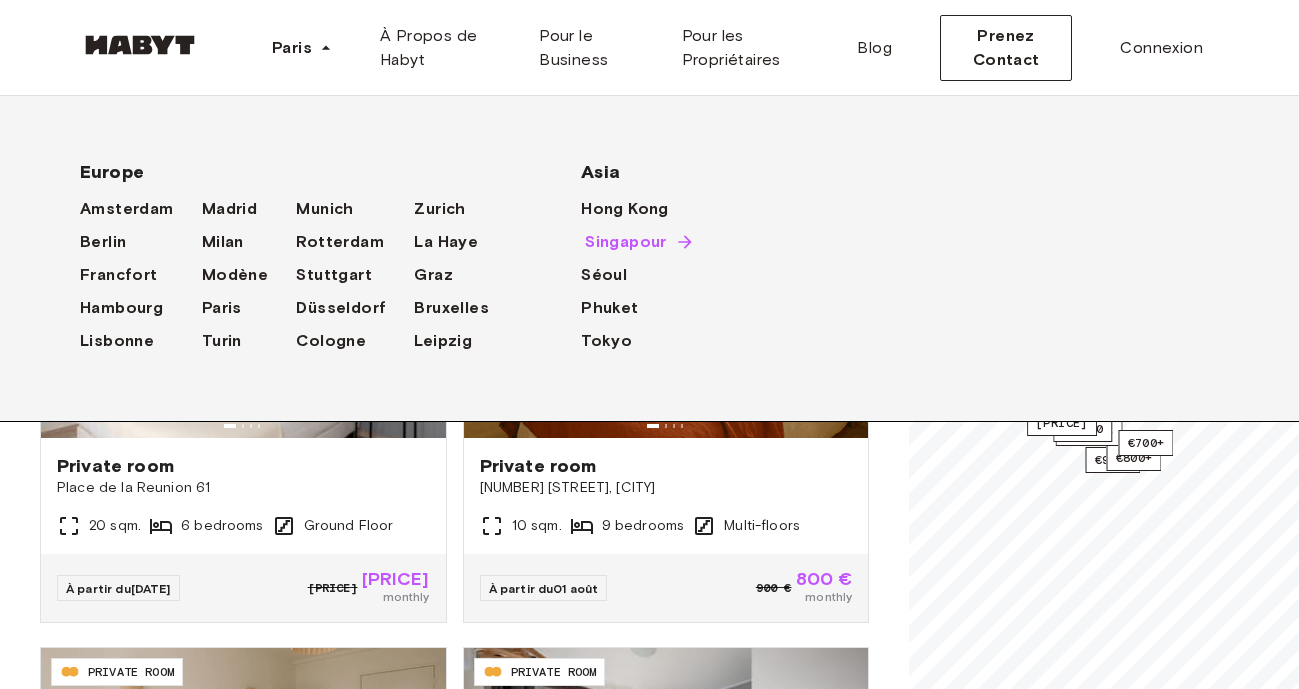 click on "Singapour" at bounding box center (626, 242) 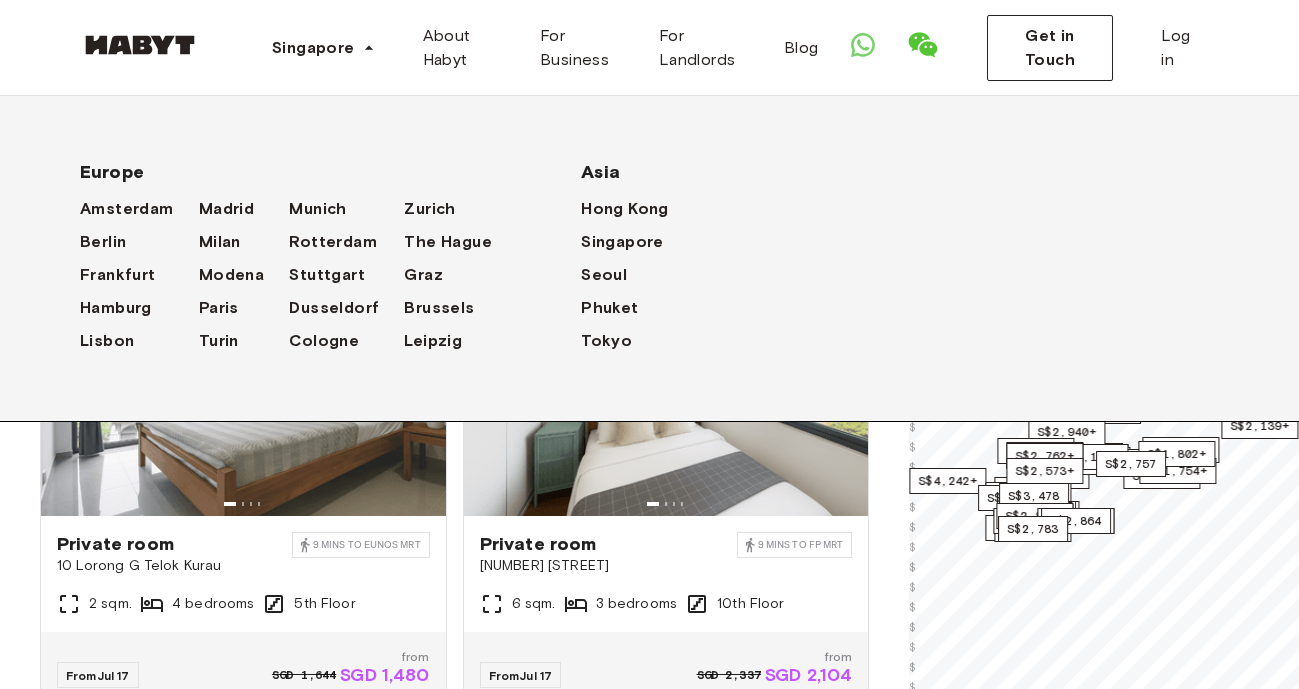 scroll, scrollTop: 0, scrollLeft: 0, axis: both 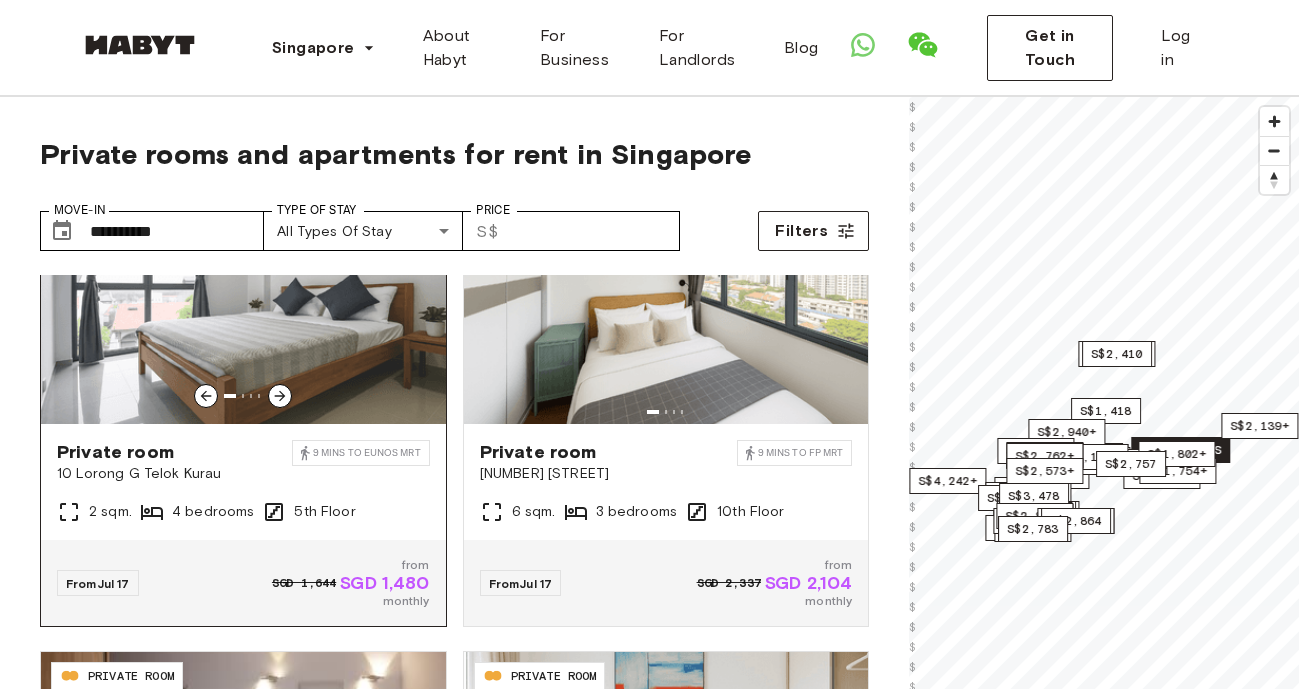 click 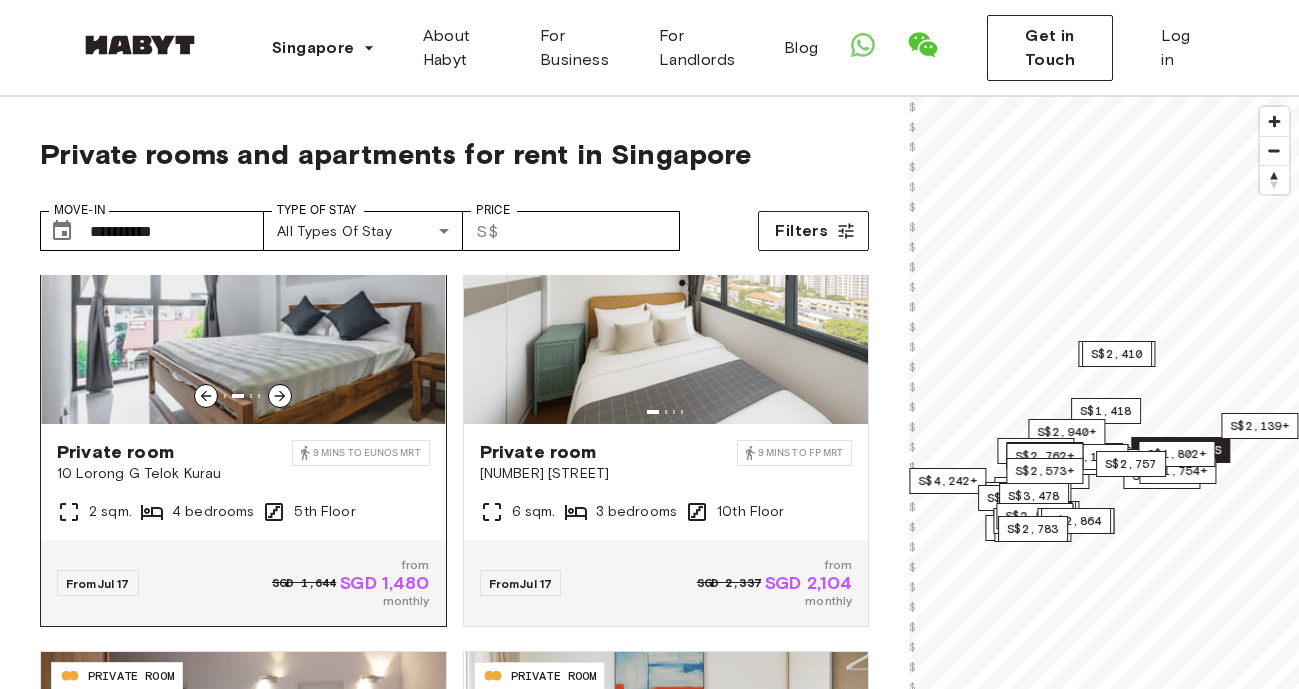 click 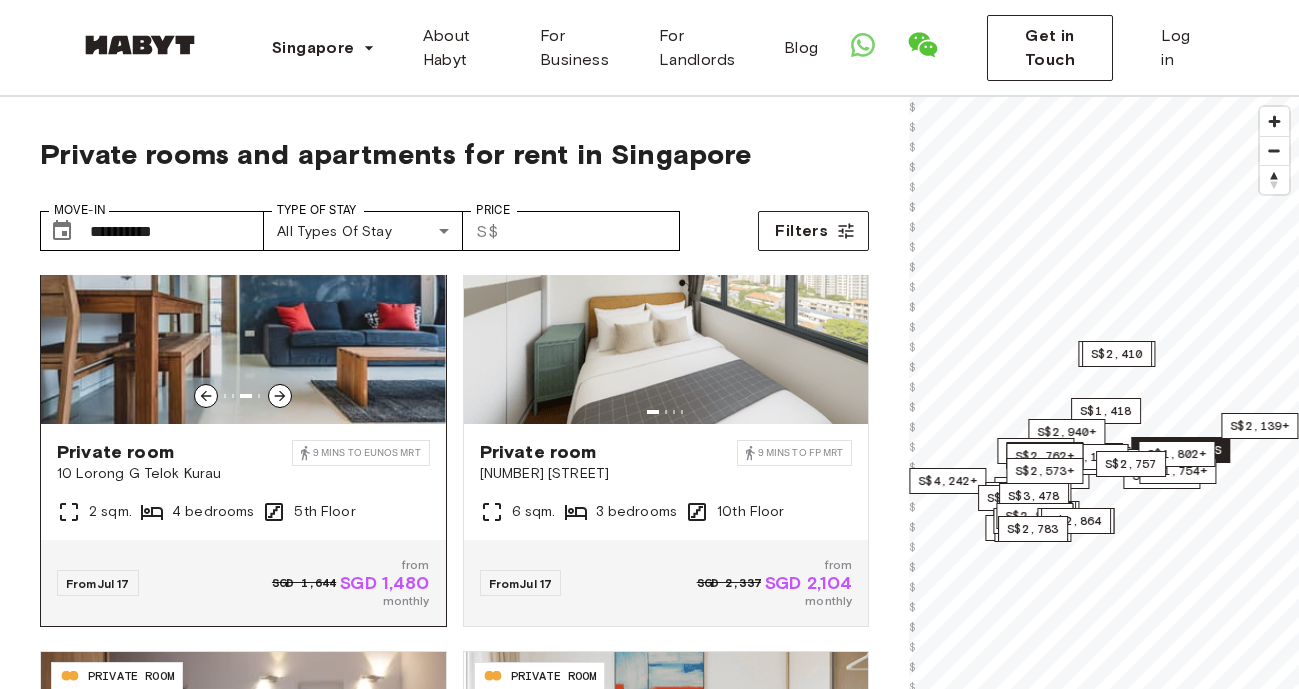 click 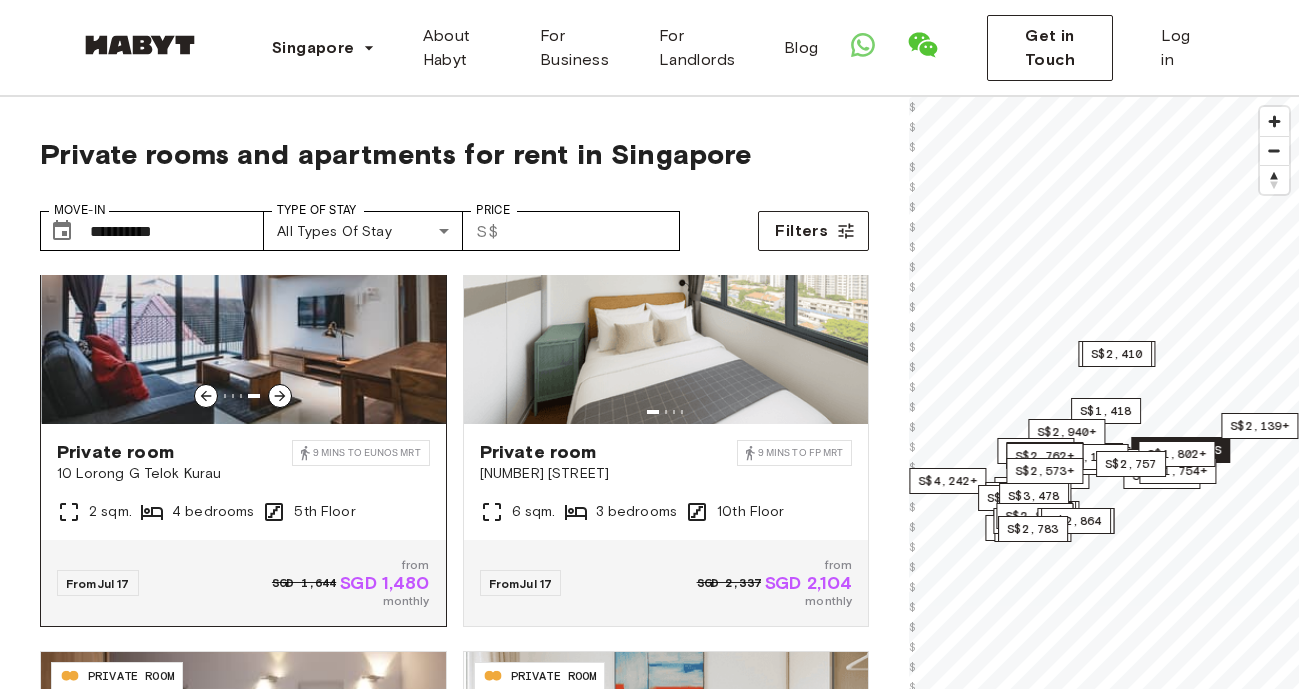 click 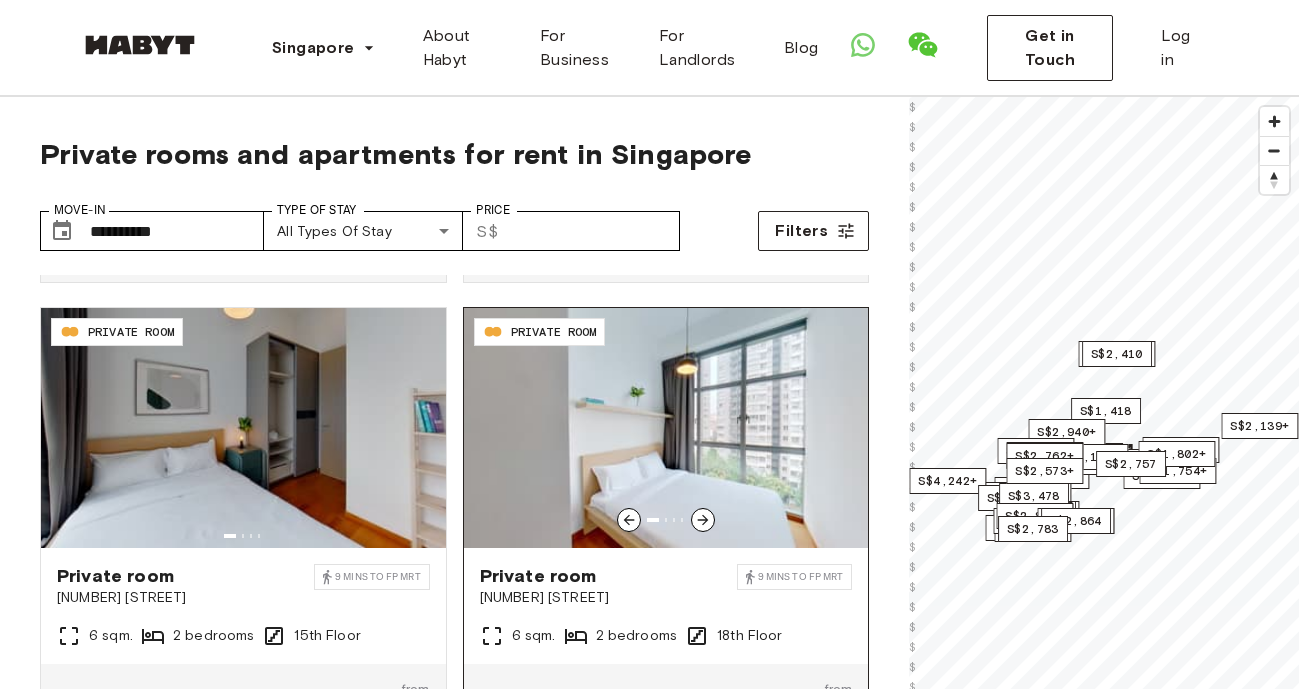 scroll, scrollTop: 1935, scrollLeft: 0, axis: vertical 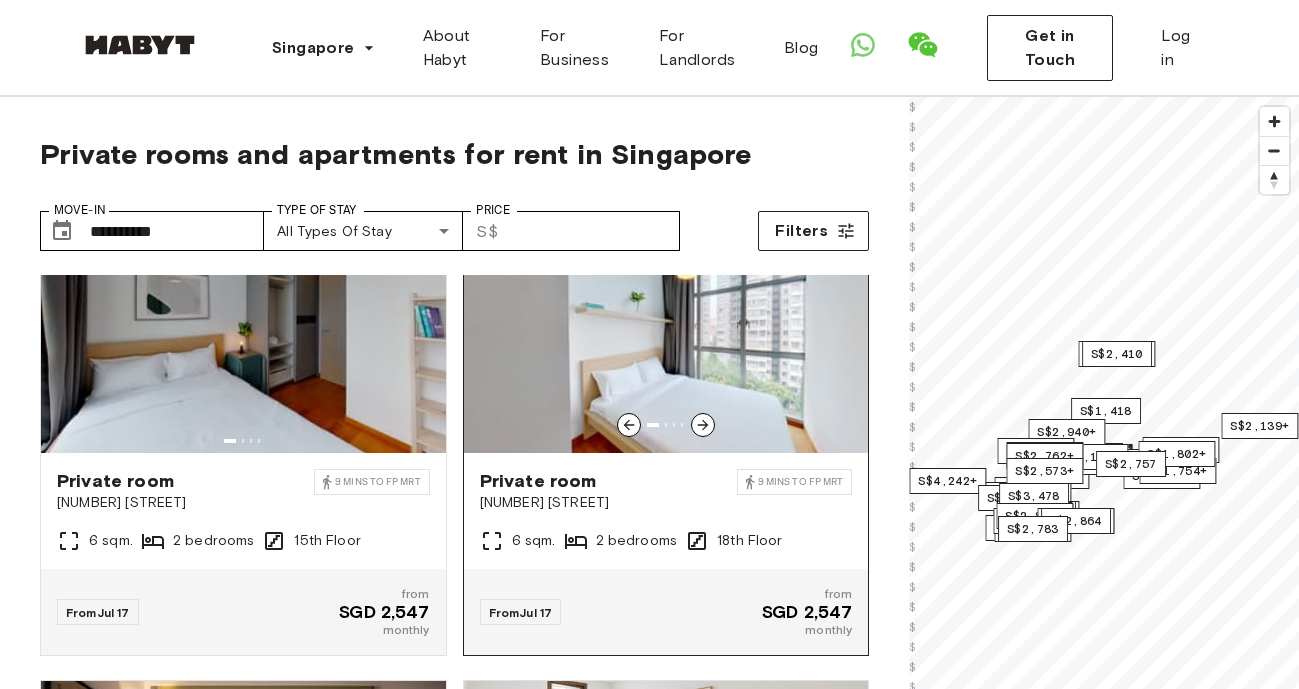click 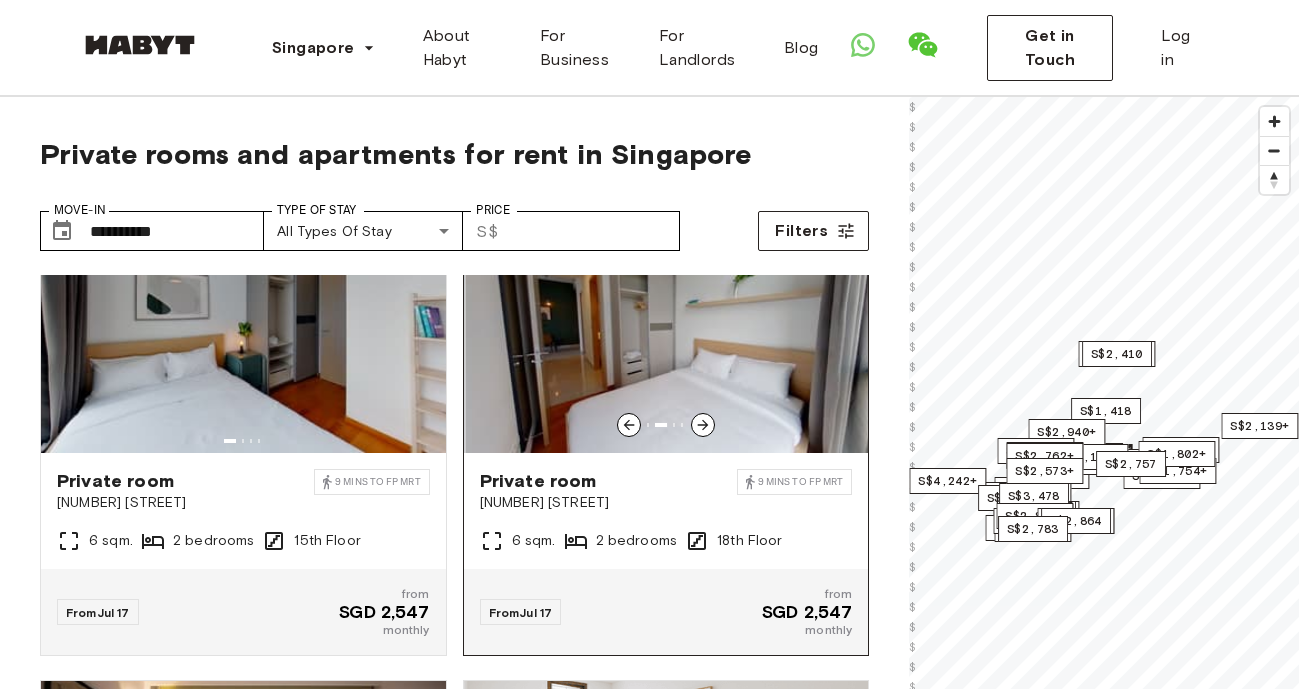 click 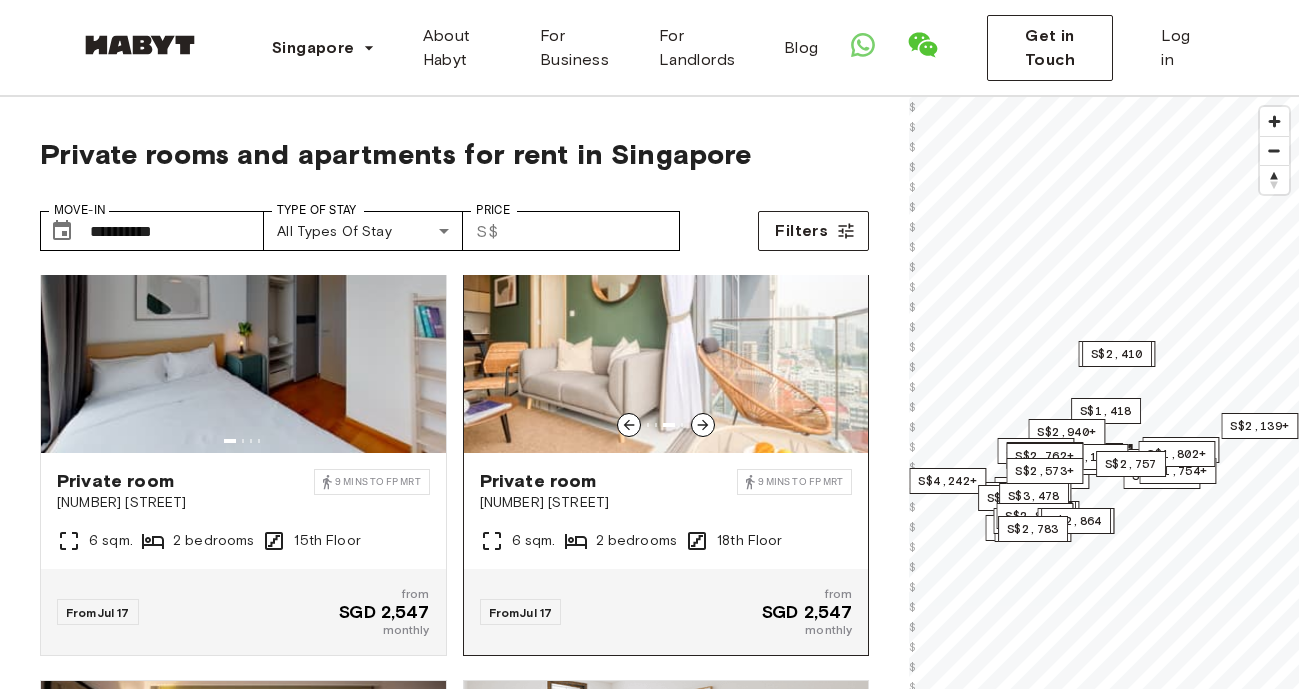 click 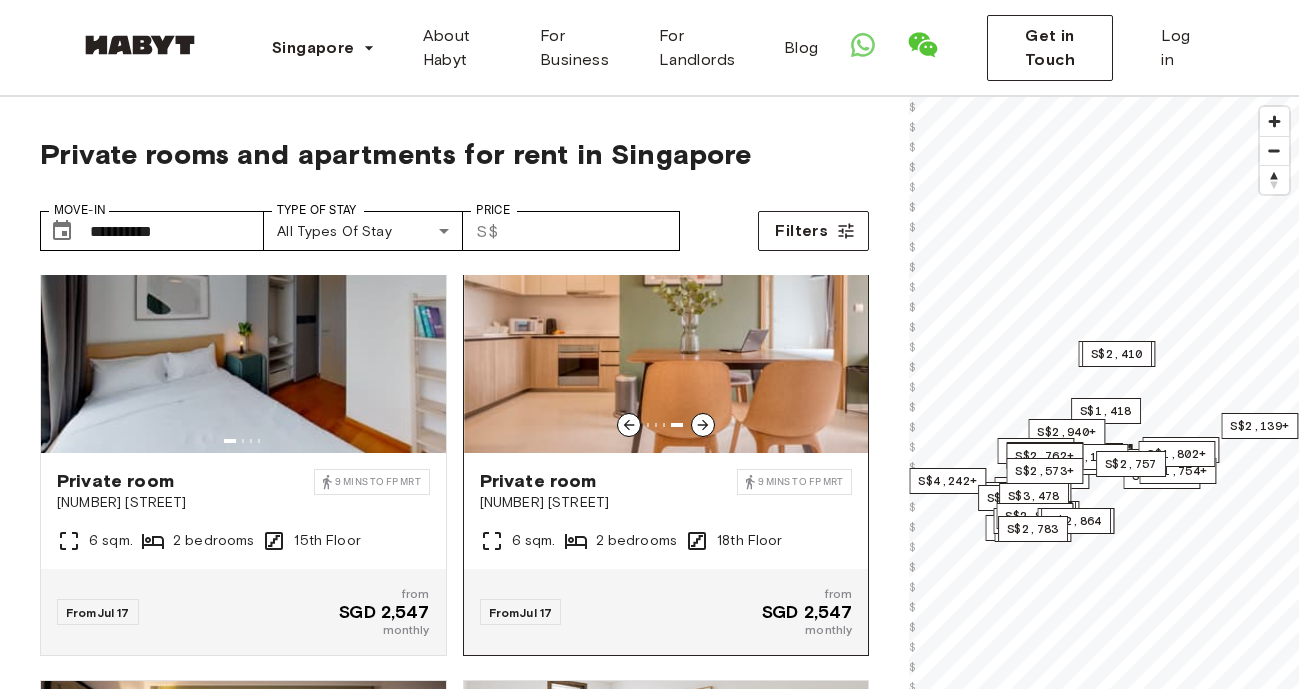 click 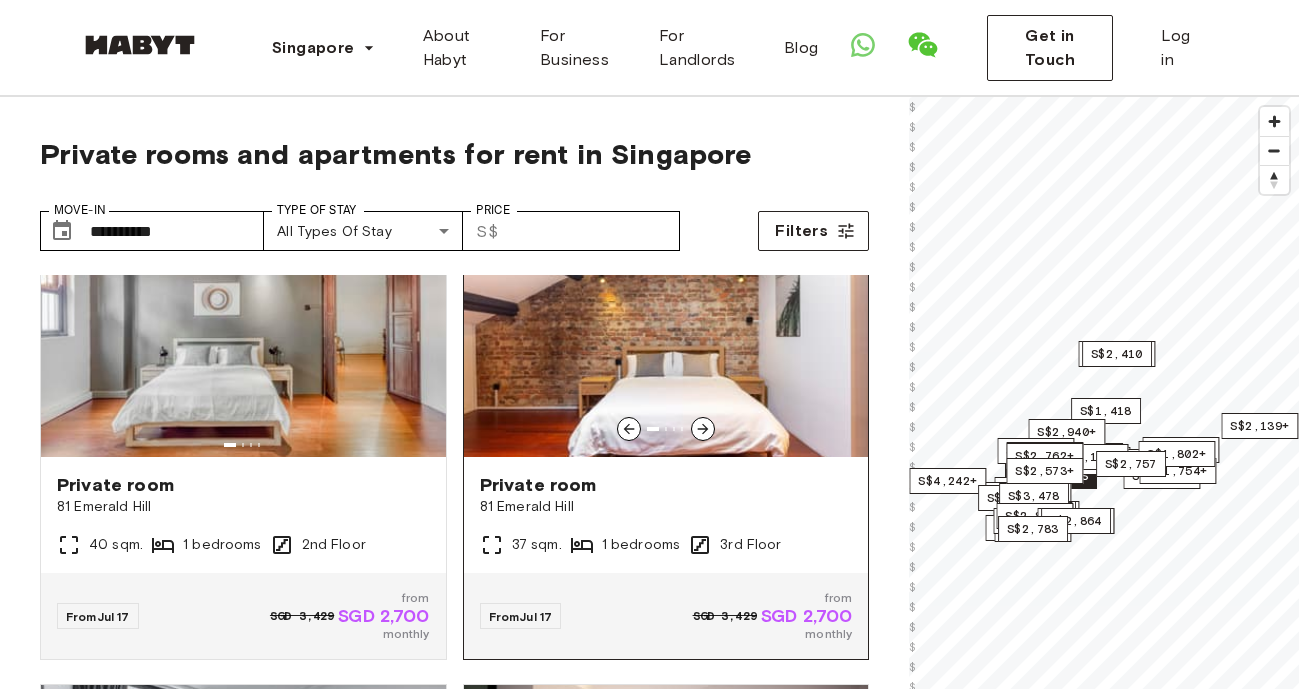 scroll, scrollTop: 2869, scrollLeft: 0, axis: vertical 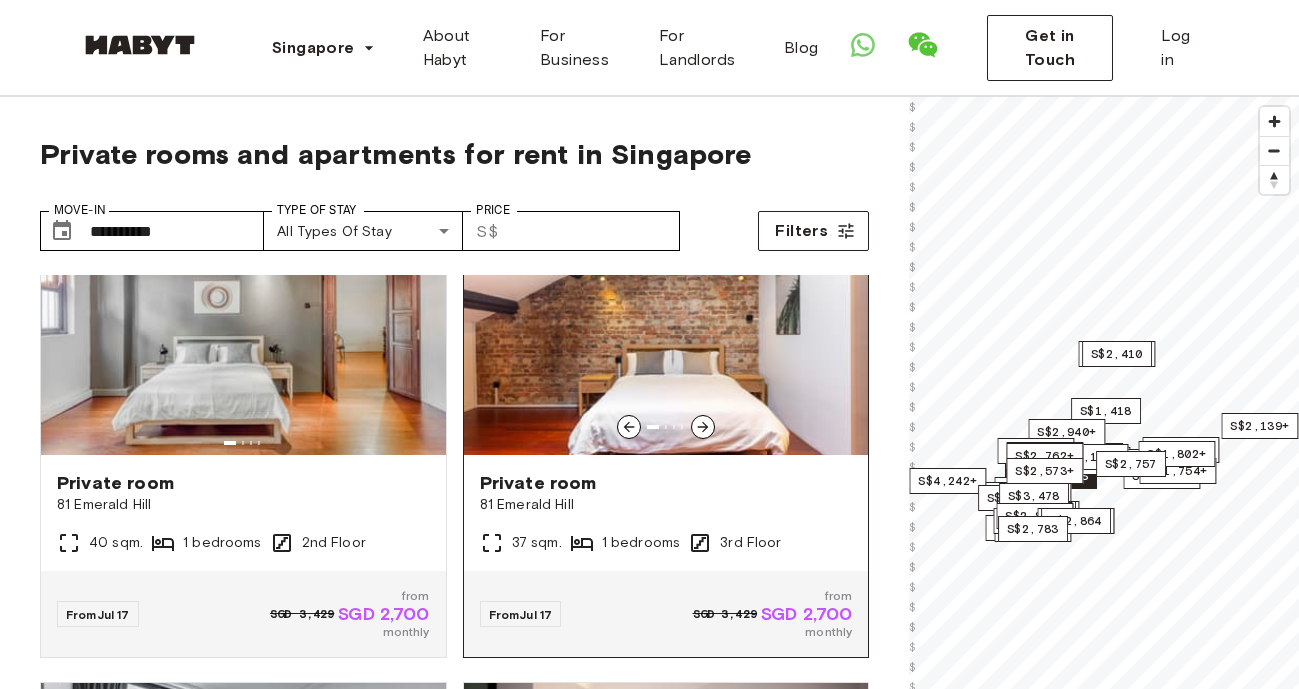 click at bounding box center (703, 427) 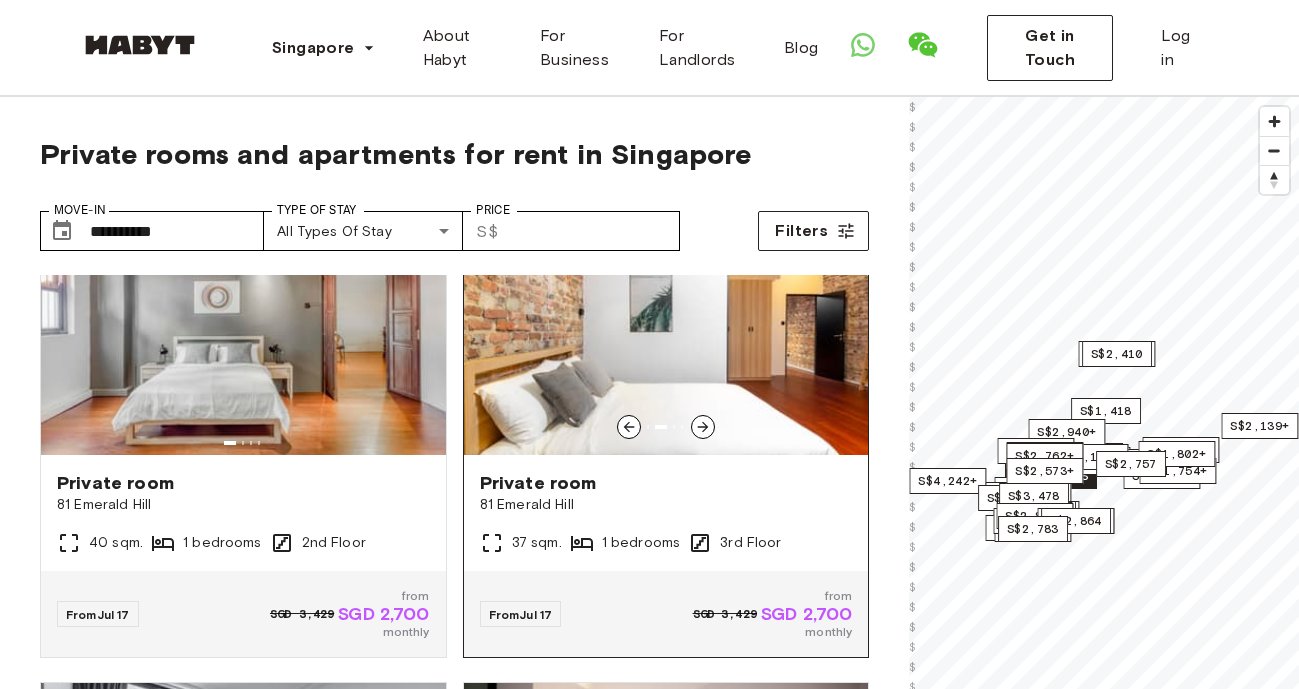 click at bounding box center (703, 427) 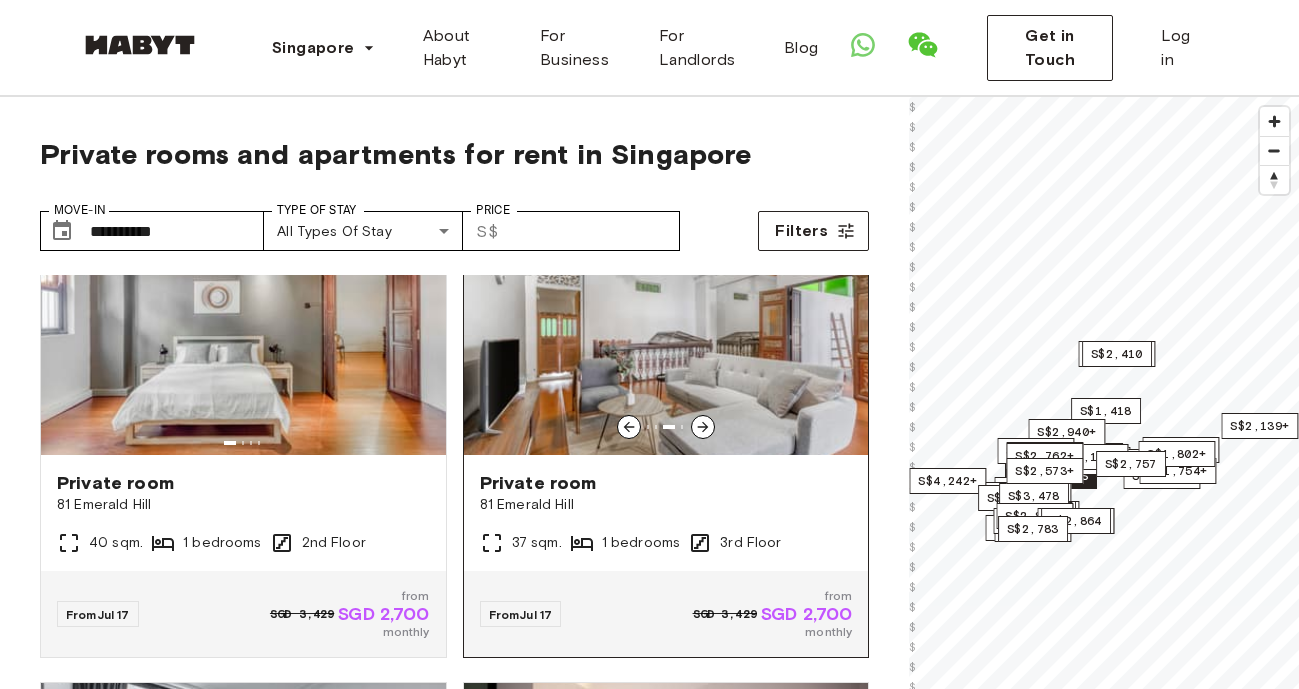 click at bounding box center [703, 427] 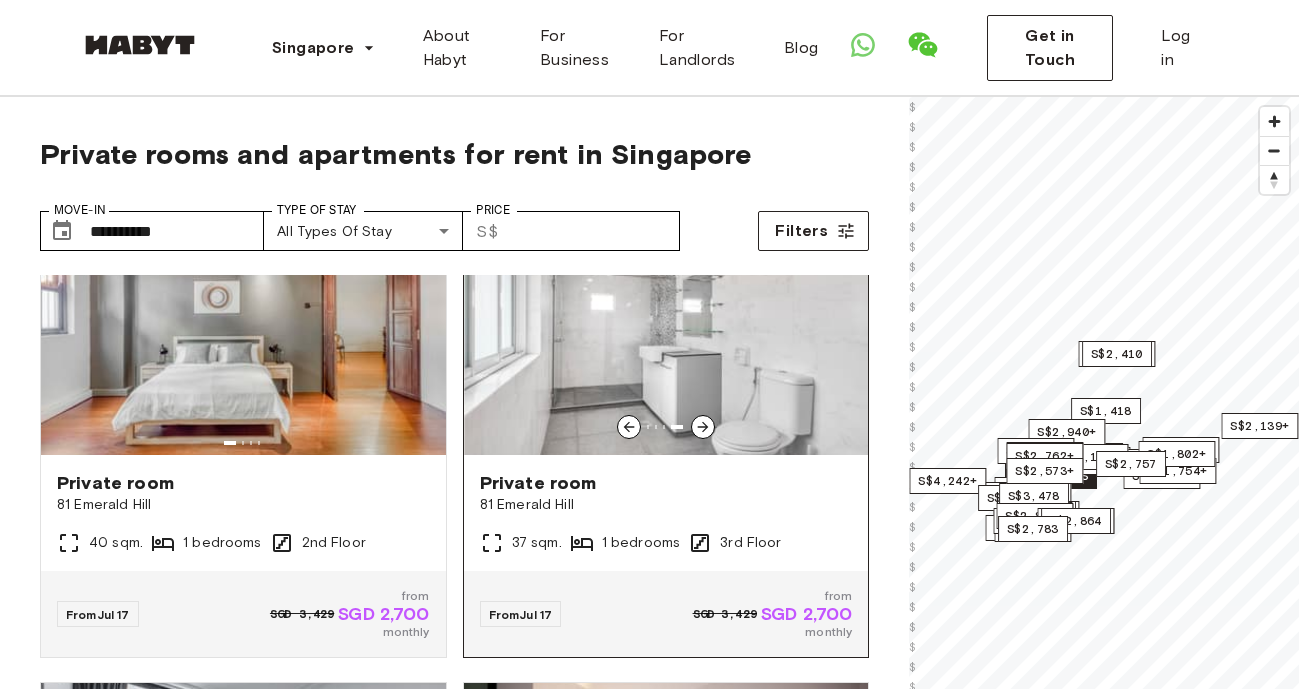 click at bounding box center [703, 427] 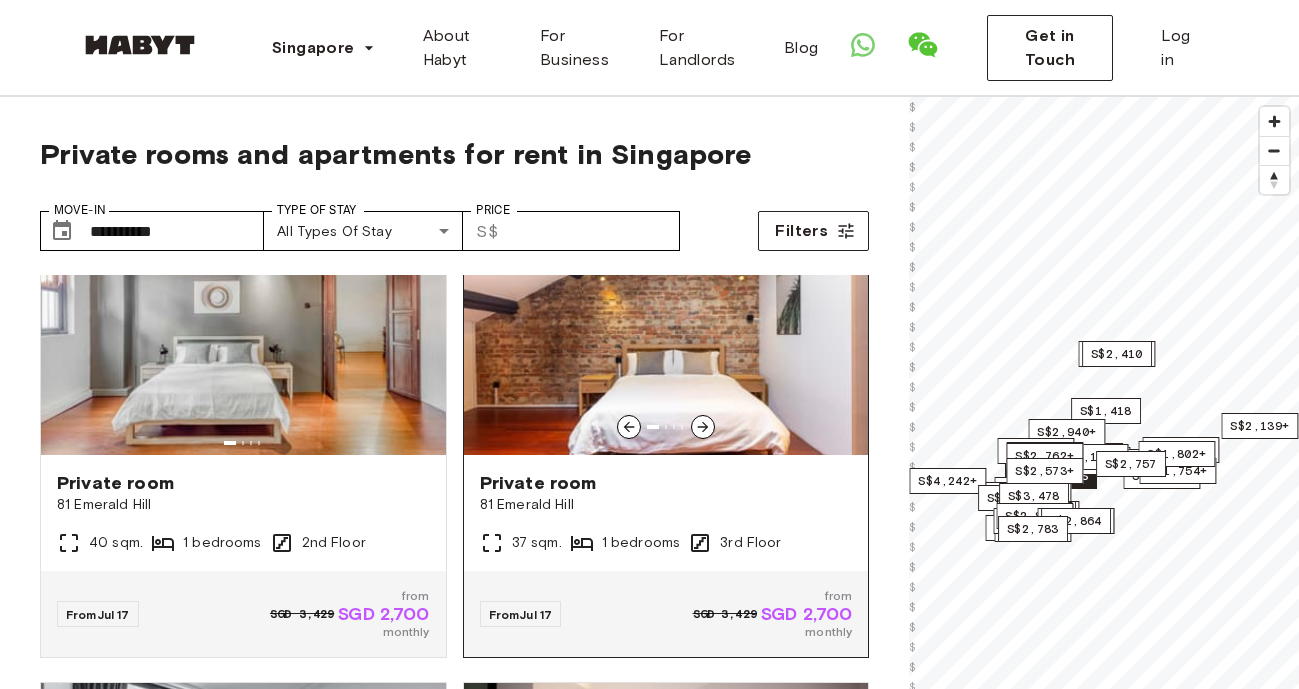 click at bounding box center [703, 427] 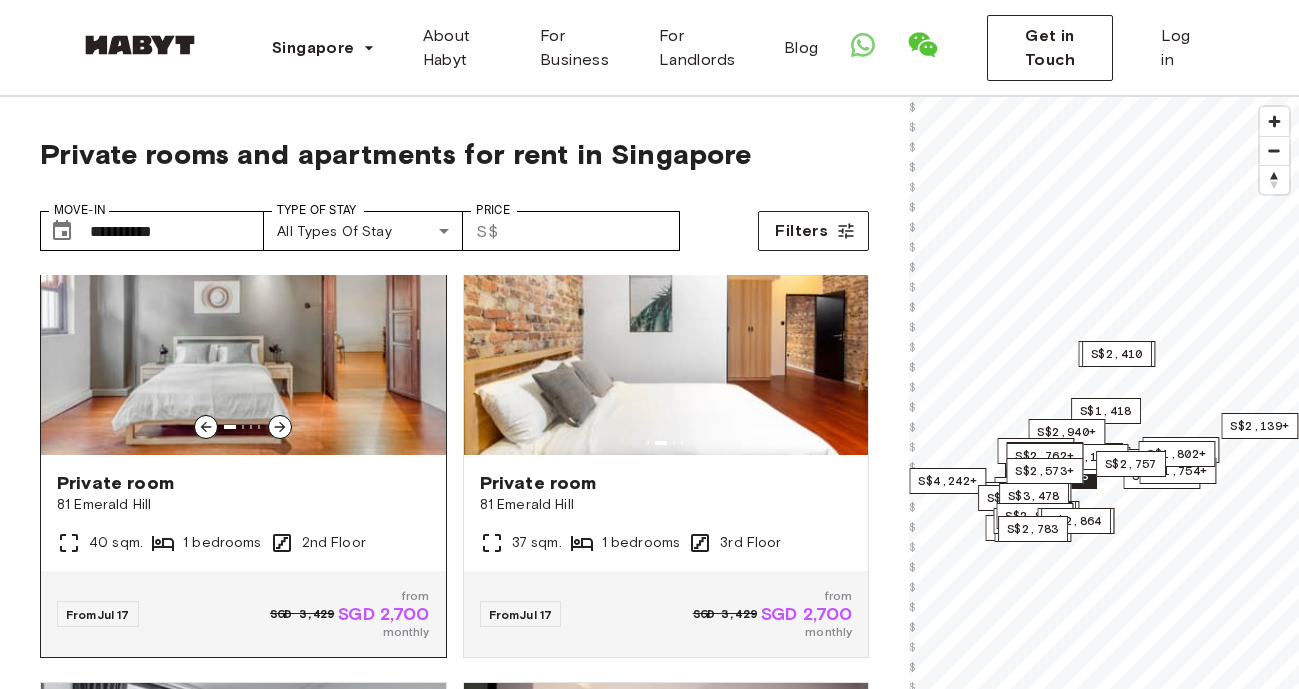 click 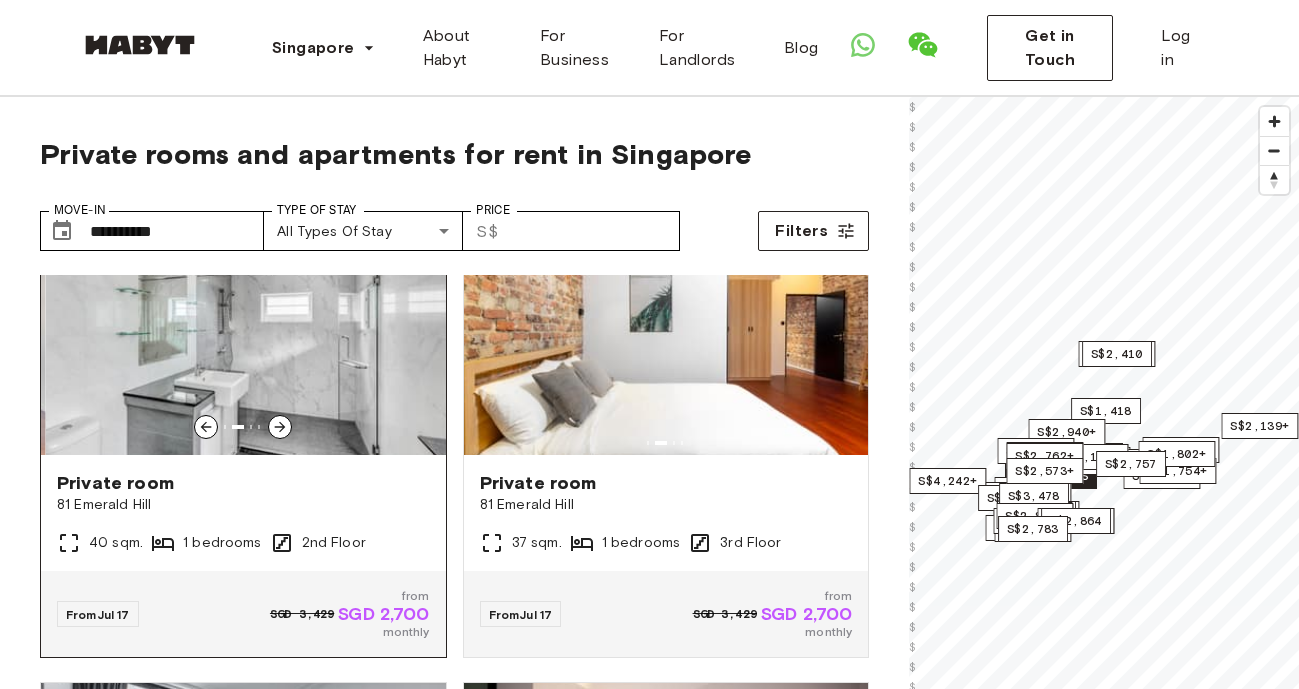 click 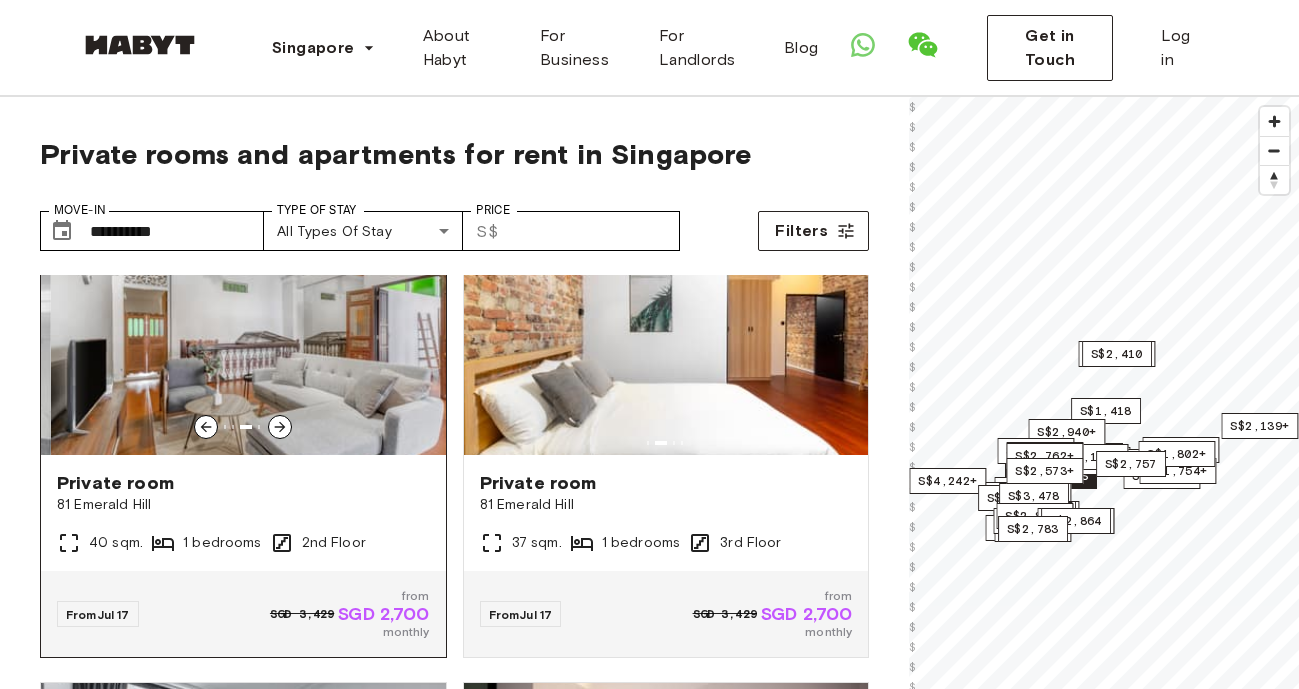 click 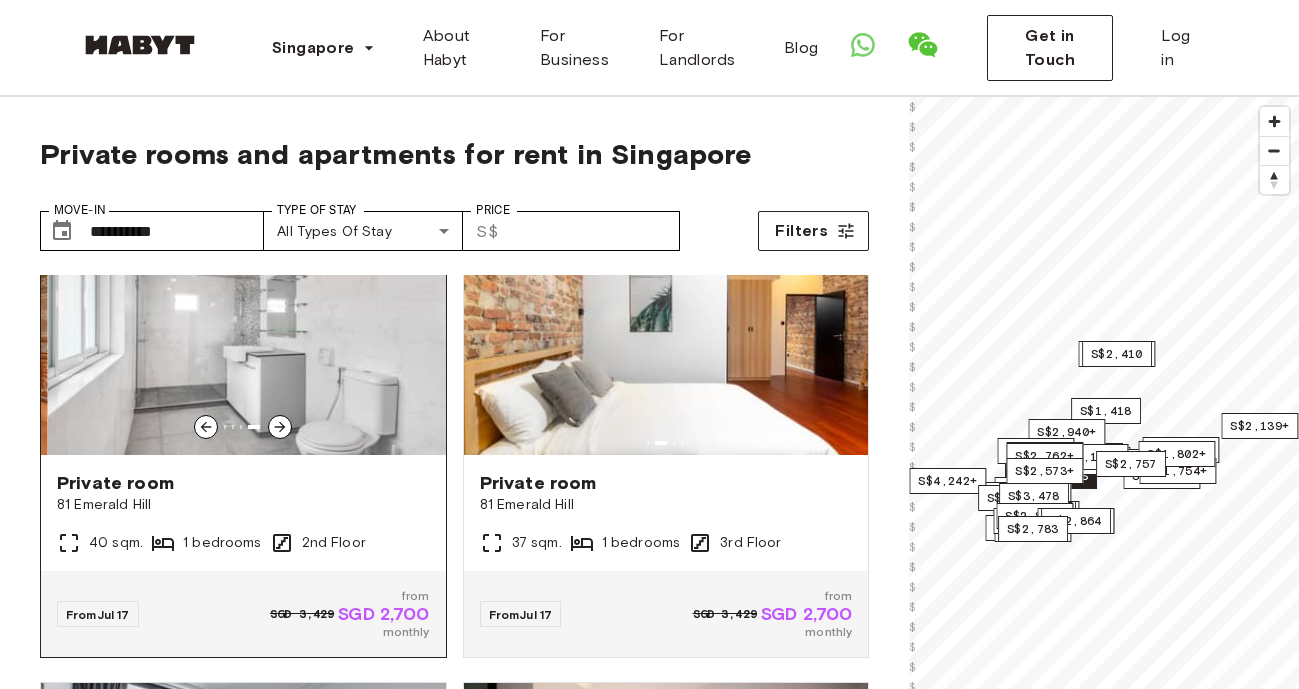 click 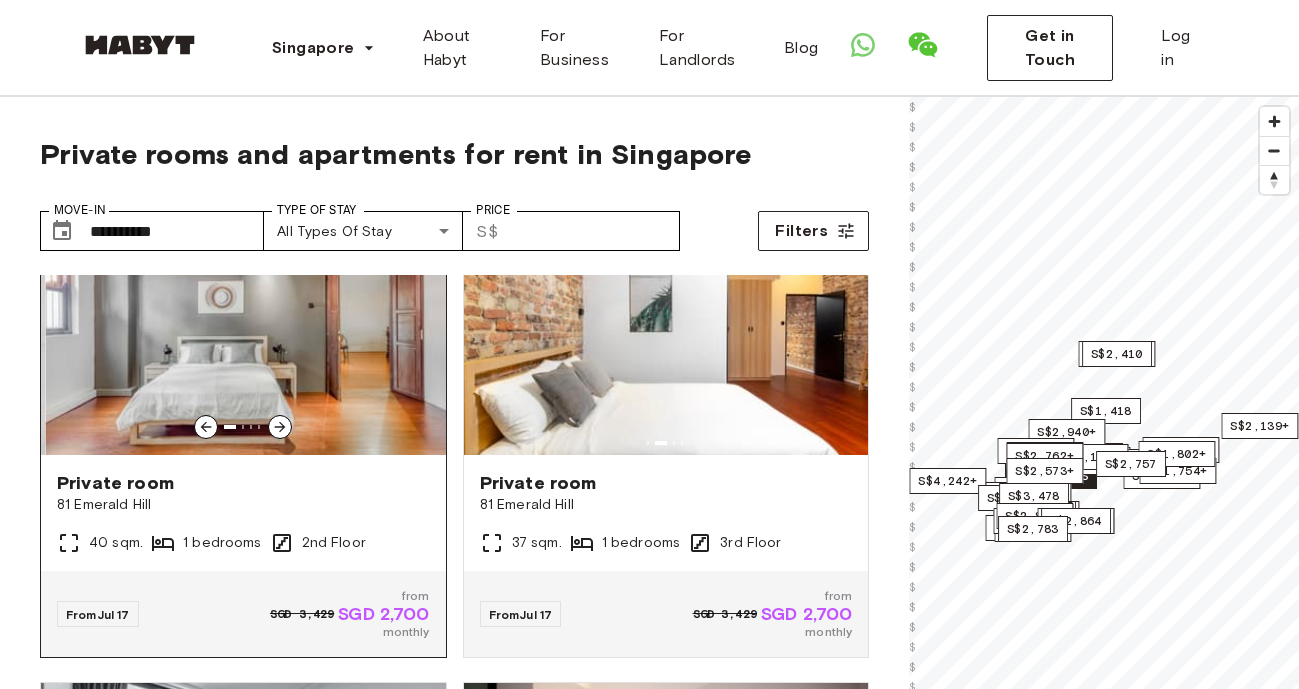 click 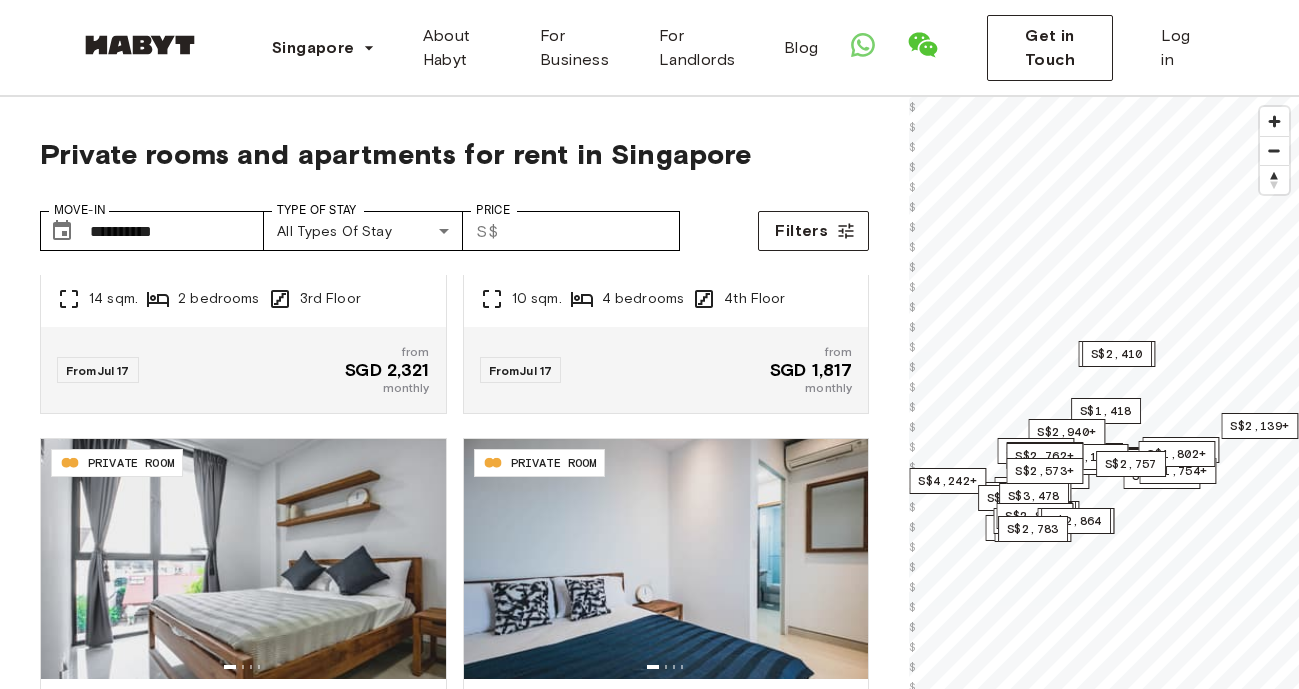 scroll, scrollTop: 4081, scrollLeft: 0, axis: vertical 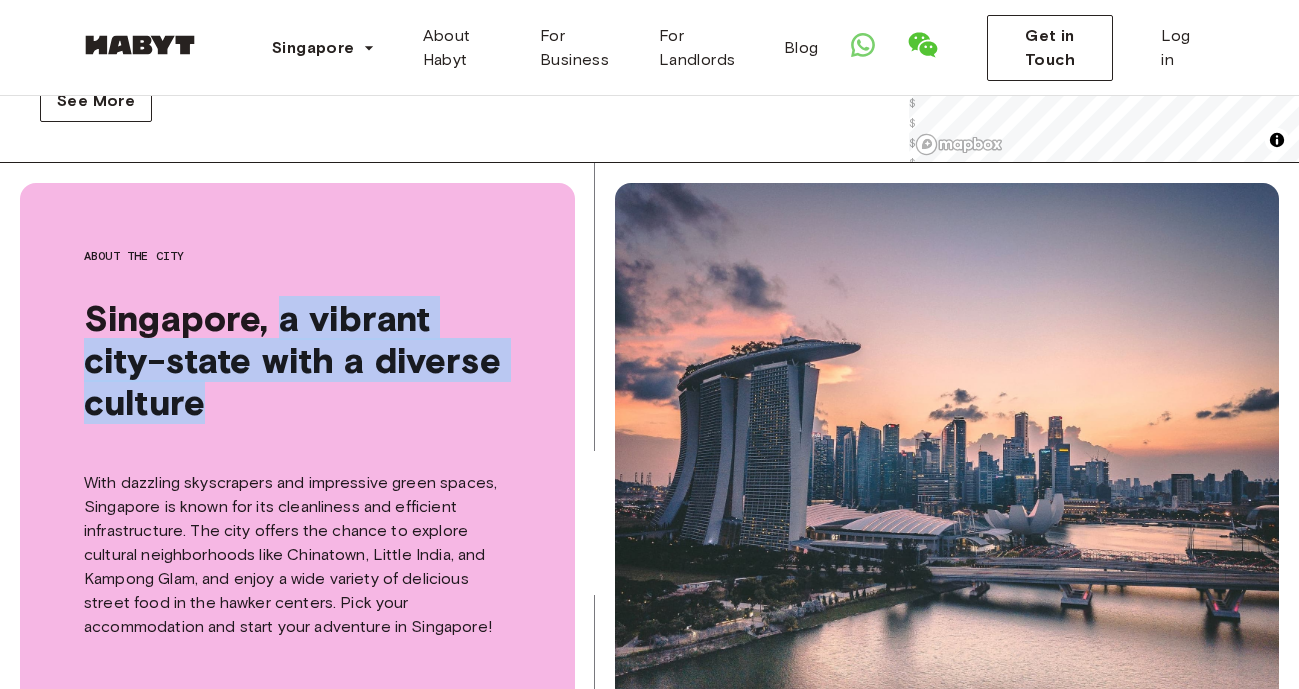 drag, startPoint x: 287, startPoint y: 311, endPoint x: 446, endPoint y: 430, distance: 198.6001 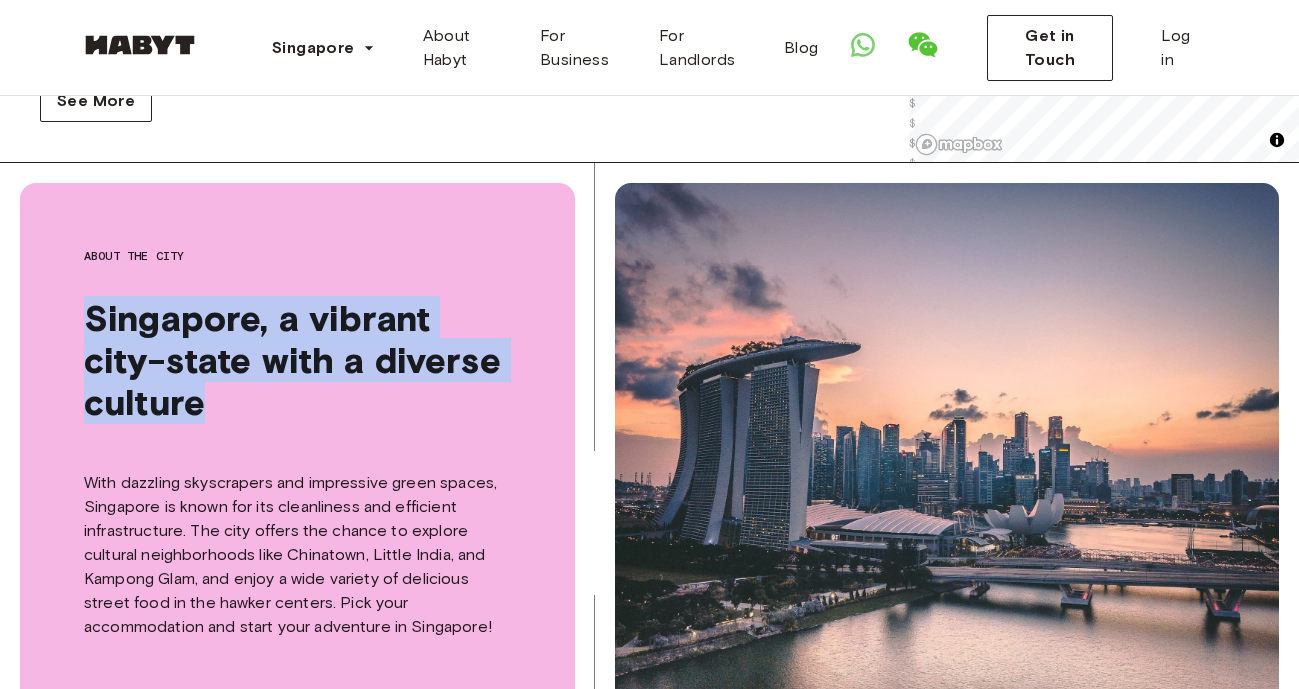 drag, startPoint x: 215, startPoint y: 412, endPoint x: 54, endPoint y: 317, distance: 186.93849 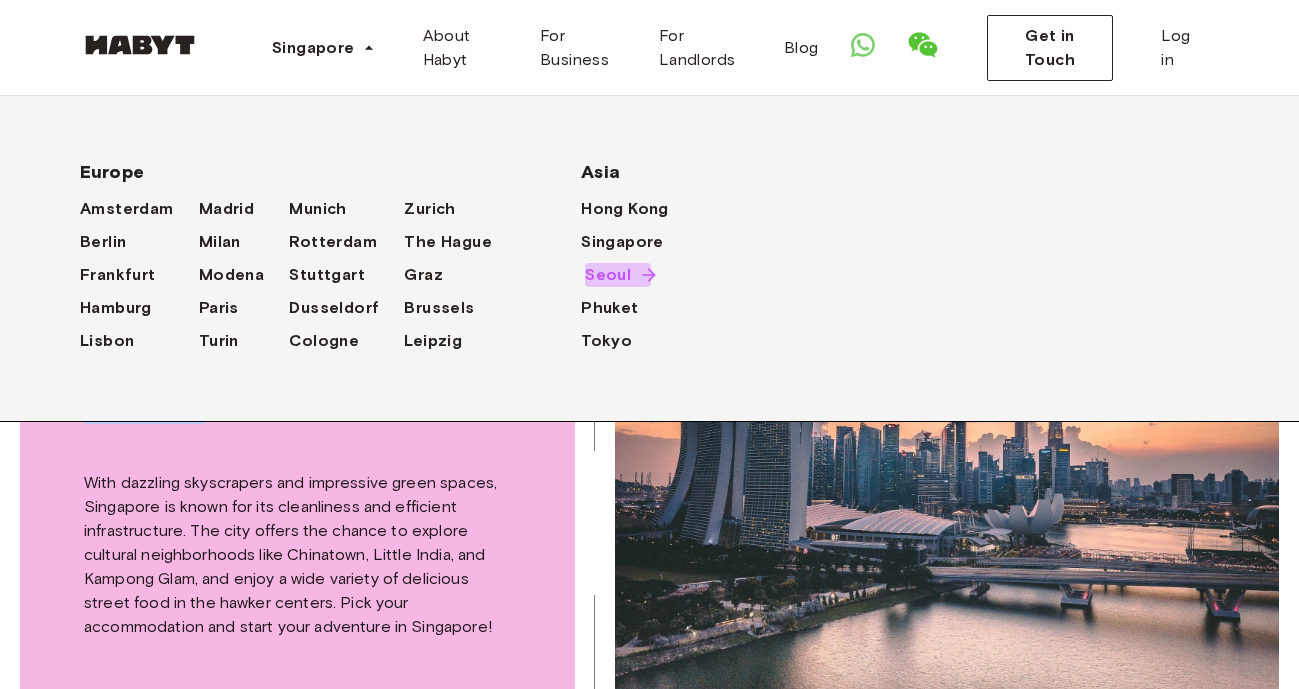 click on "Seoul" at bounding box center (608, 275) 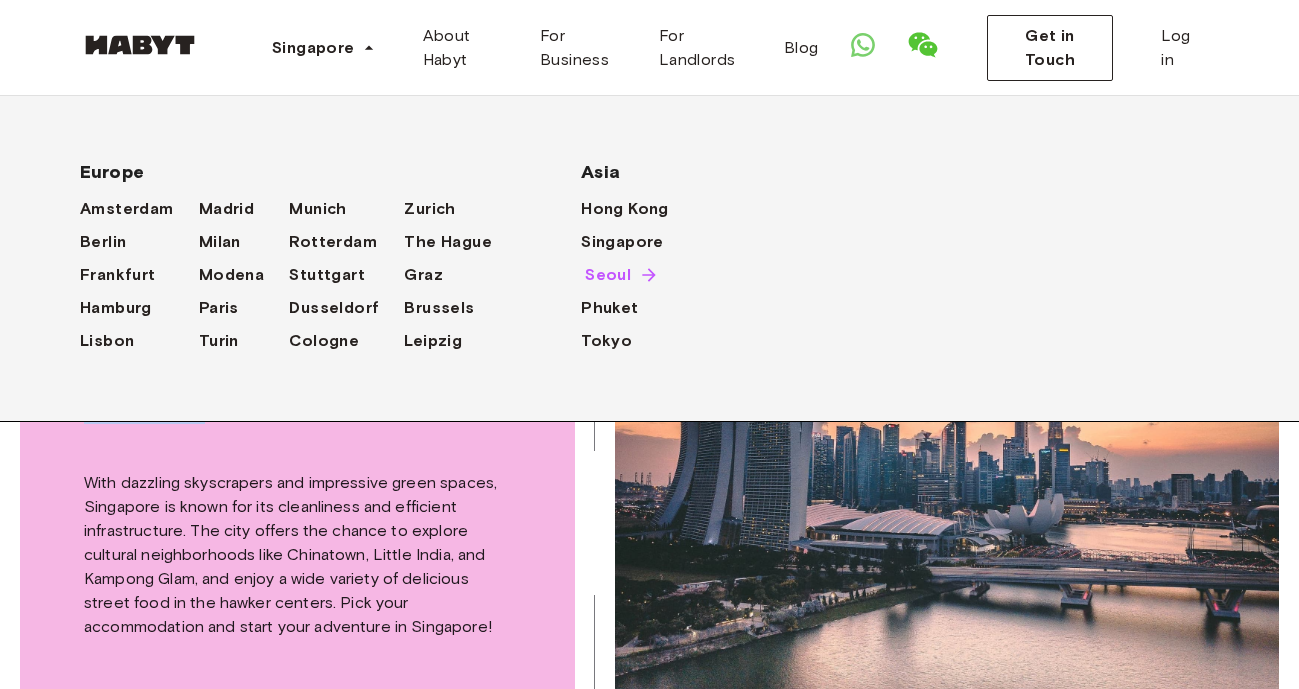 scroll, scrollTop: 3071, scrollLeft: 0, axis: vertical 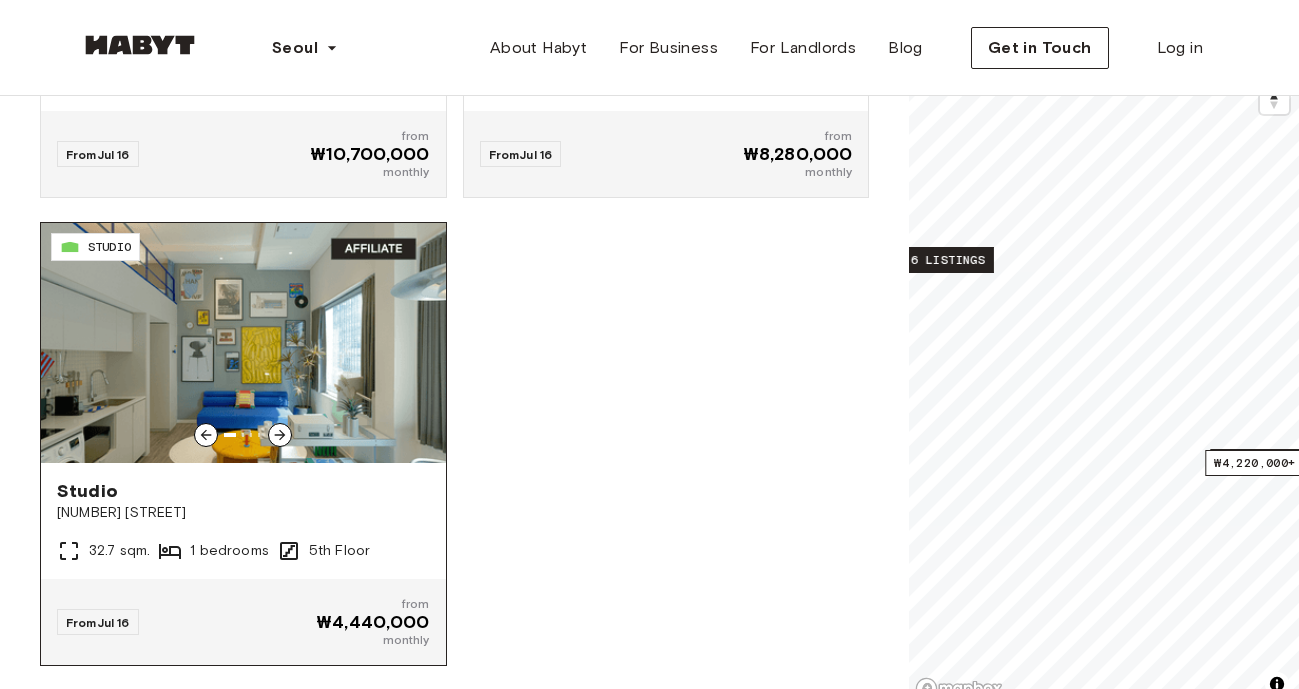 click at bounding box center (243, 343) 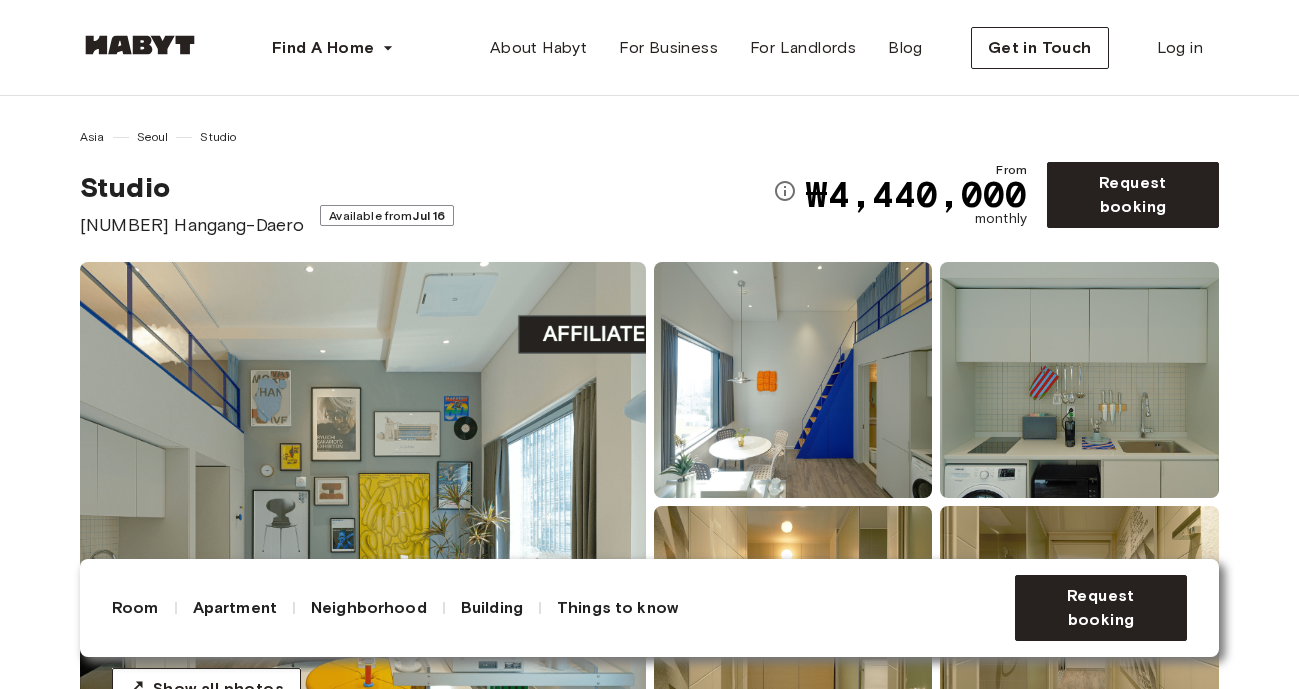 scroll, scrollTop: 0, scrollLeft: 0, axis: both 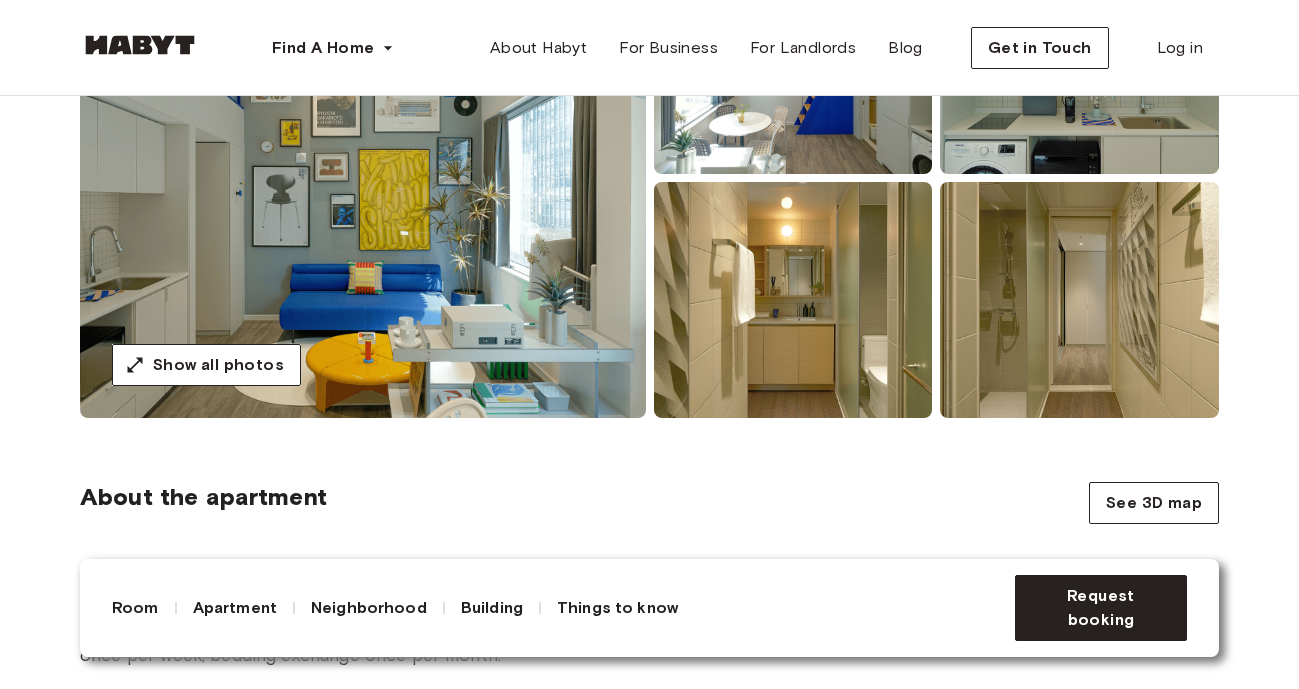 click at bounding box center (363, 178) 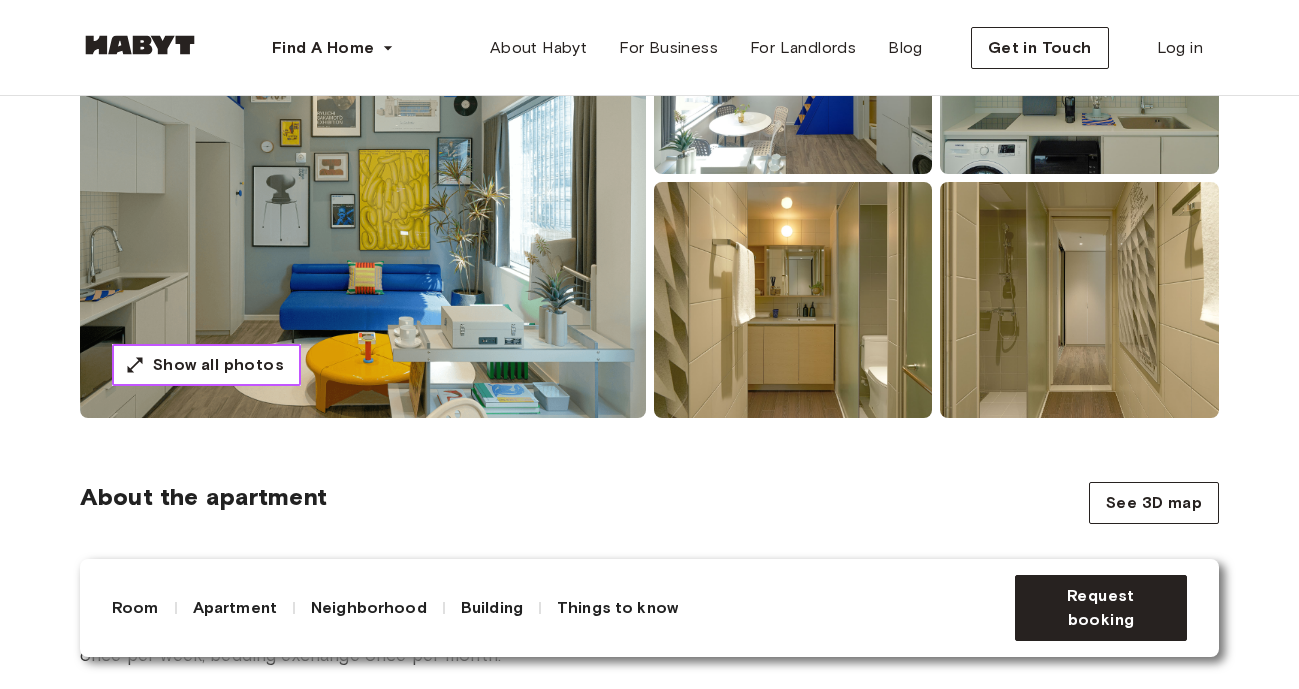 click on "Show all photos" at bounding box center (218, 365) 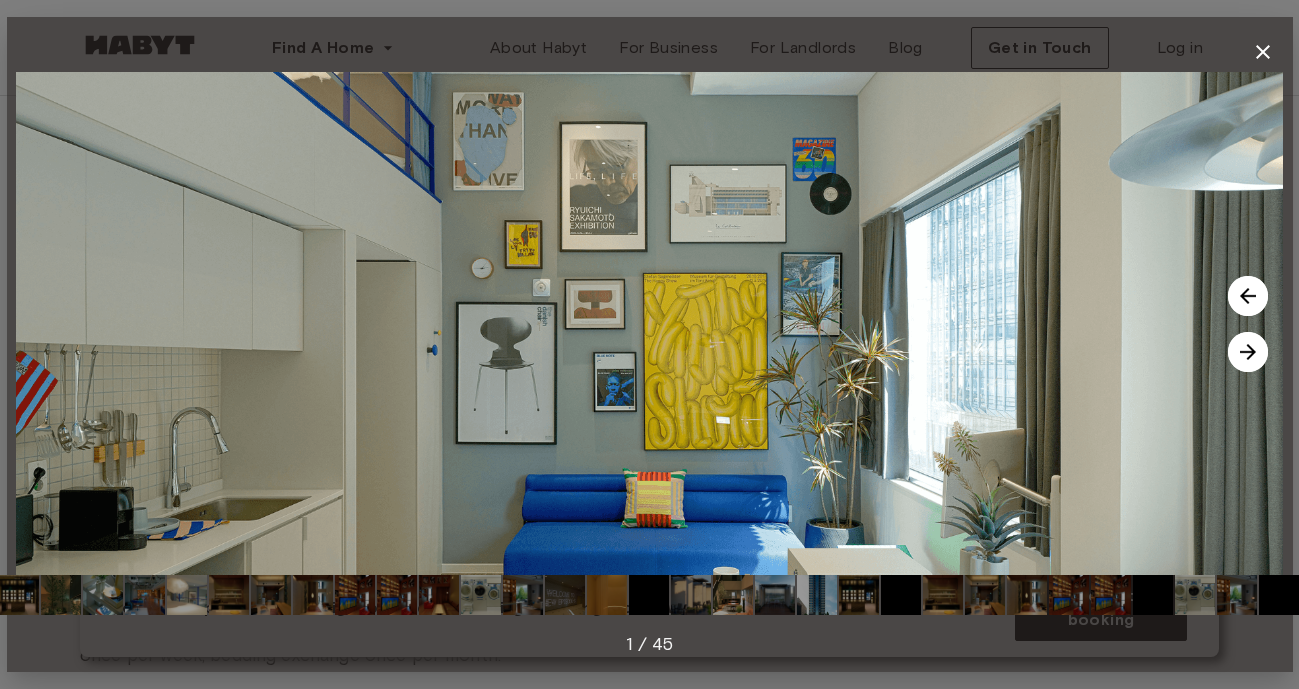click at bounding box center [1248, 352] 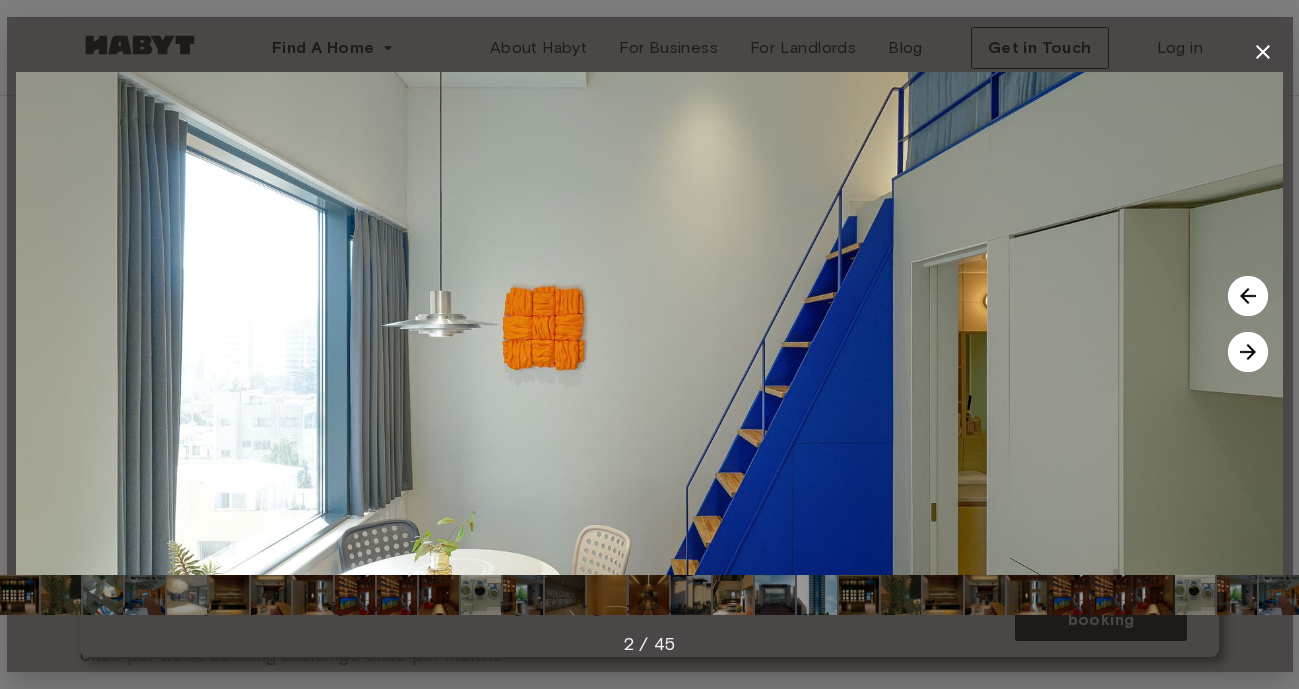 click at bounding box center (1248, 352) 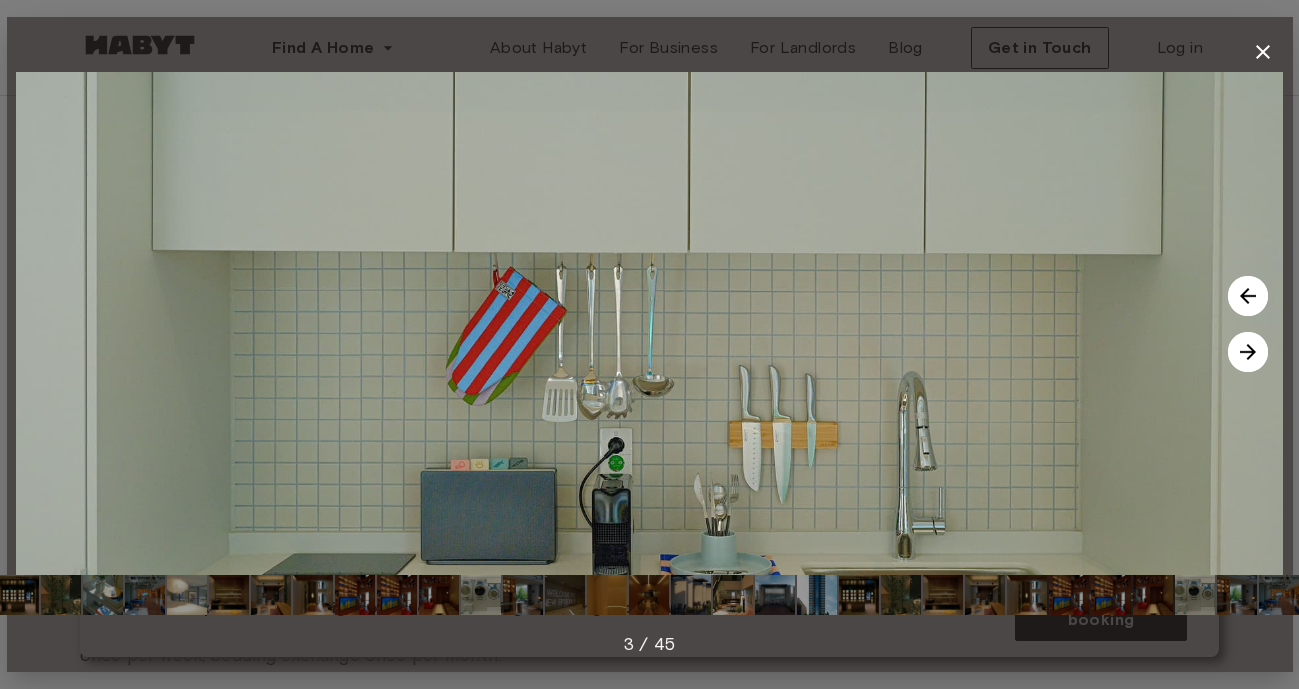 click at bounding box center [1248, 352] 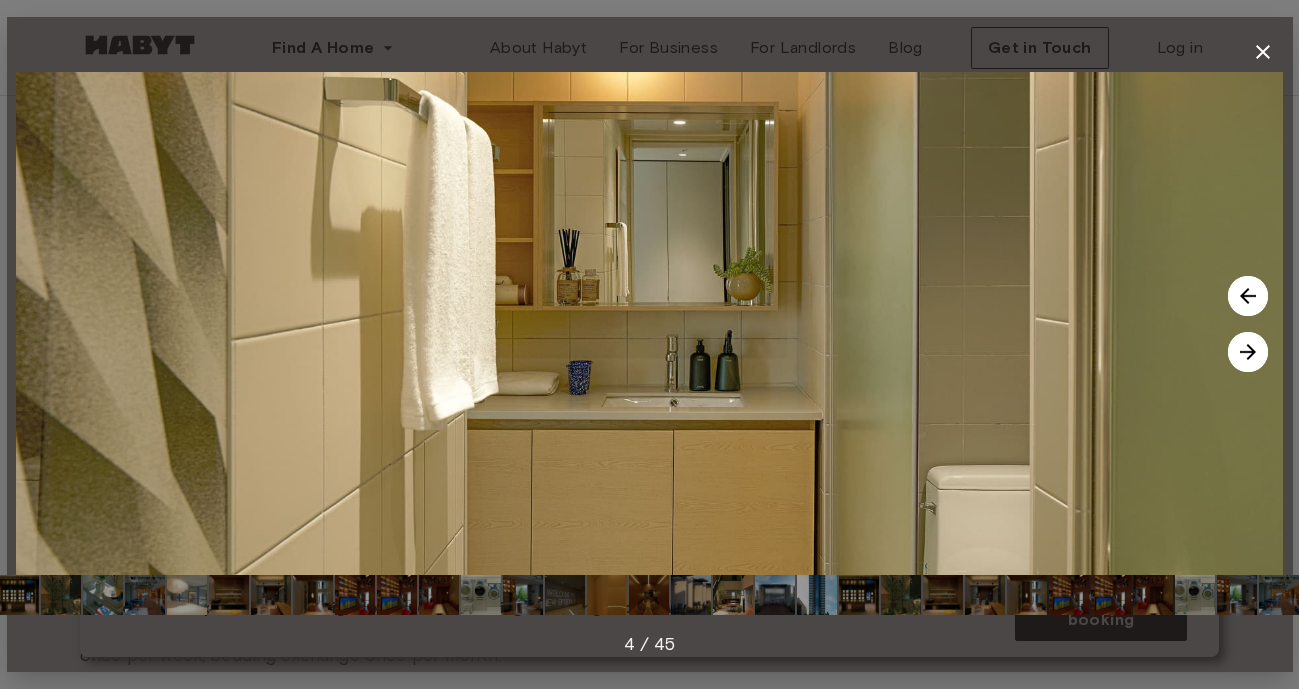 click at bounding box center (1248, 352) 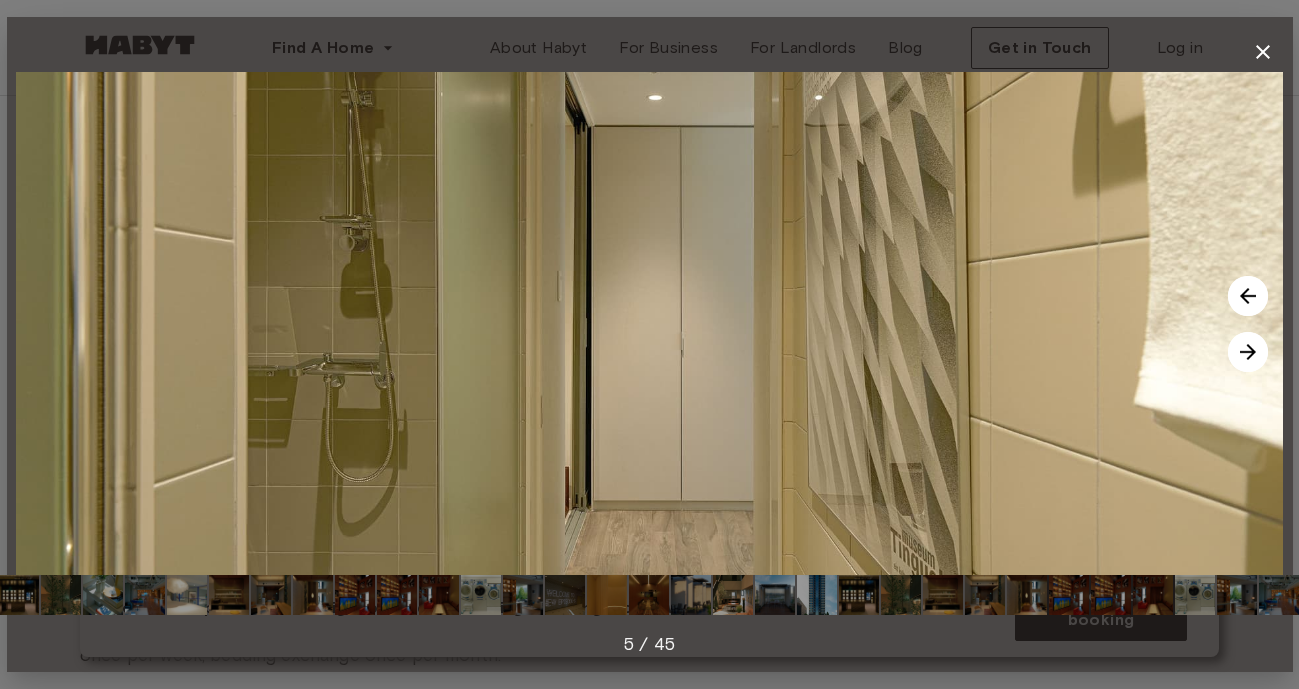 click at bounding box center (1248, 352) 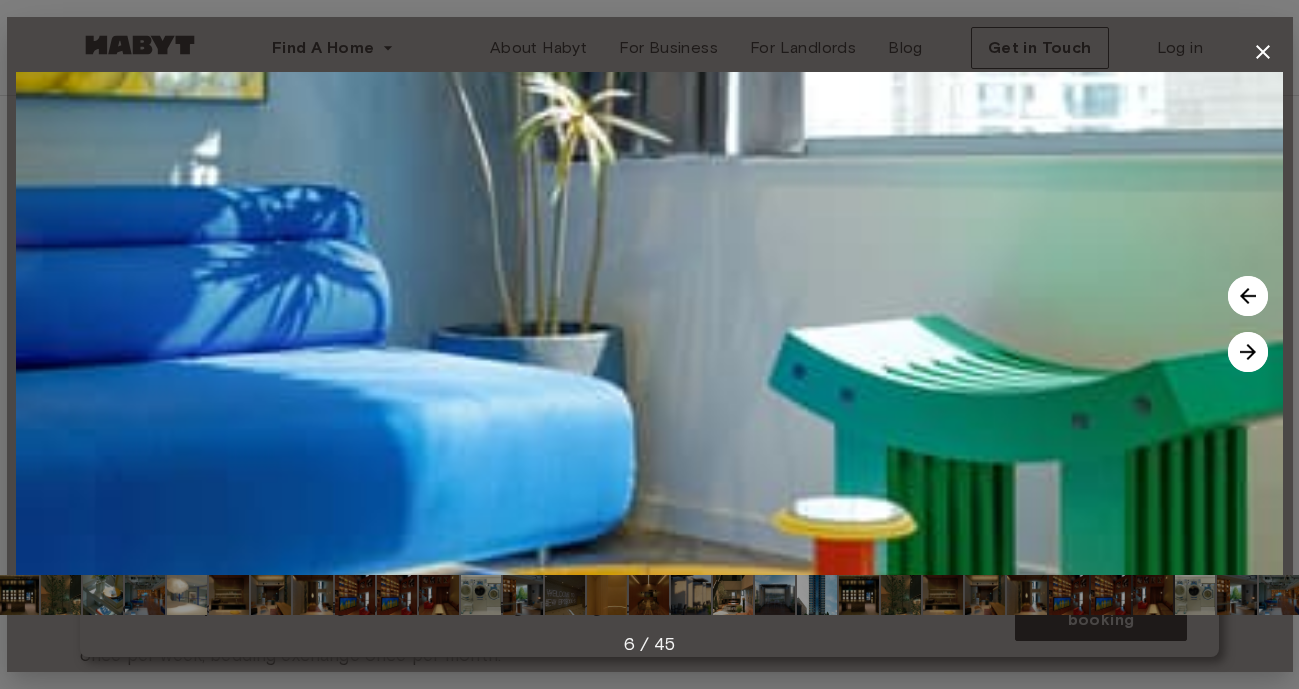 click at bounding box center [1248, 352] 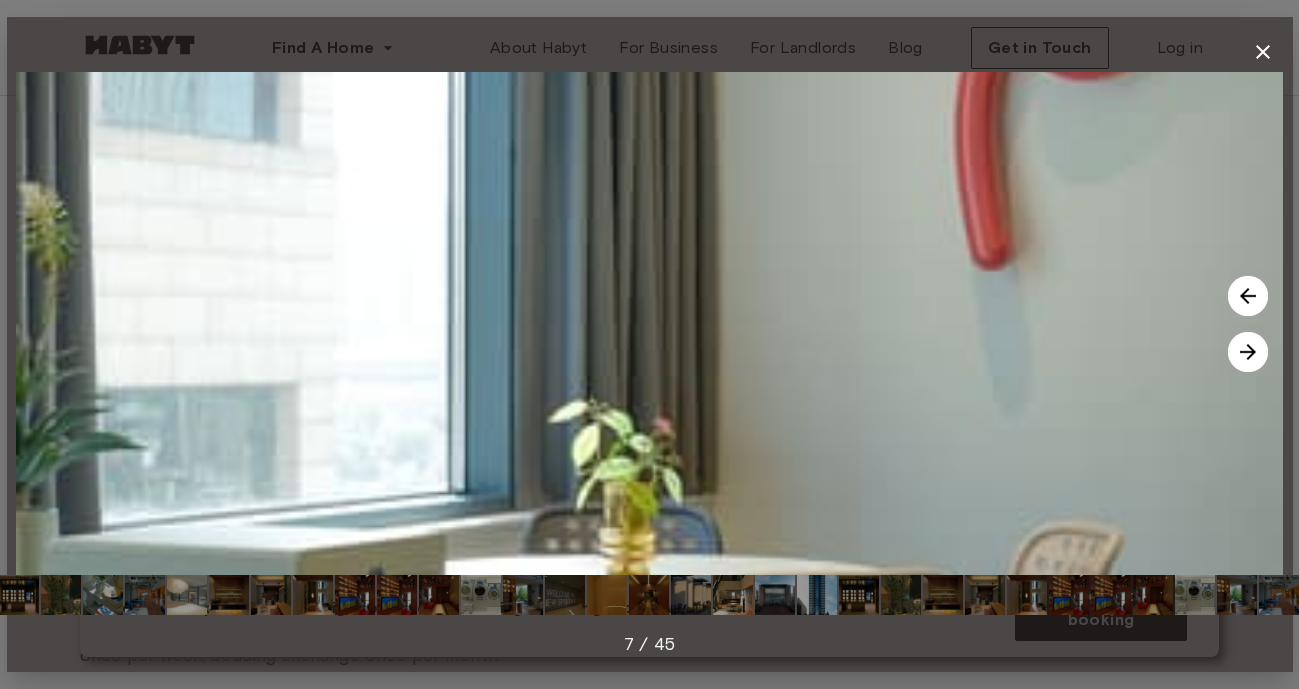 click at bounding box center [1248, 352] 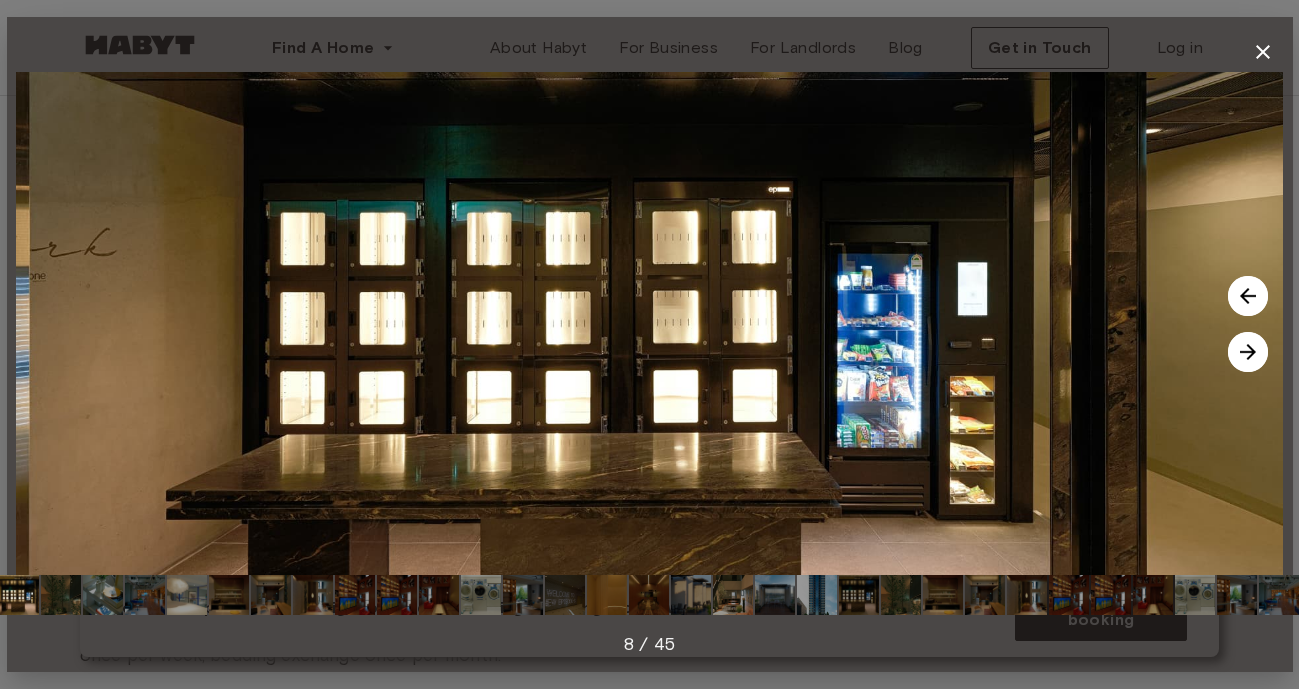click at bounding box center [1248, 352] 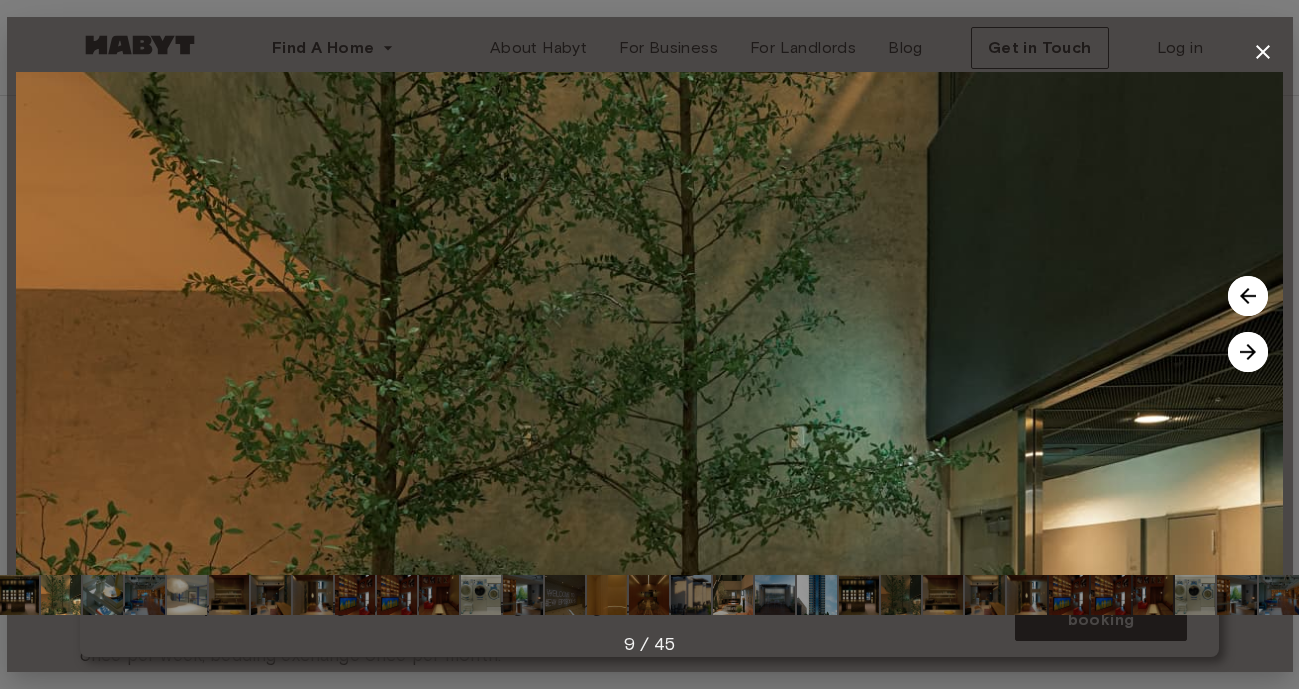 click at bounding box center (1248, 352) 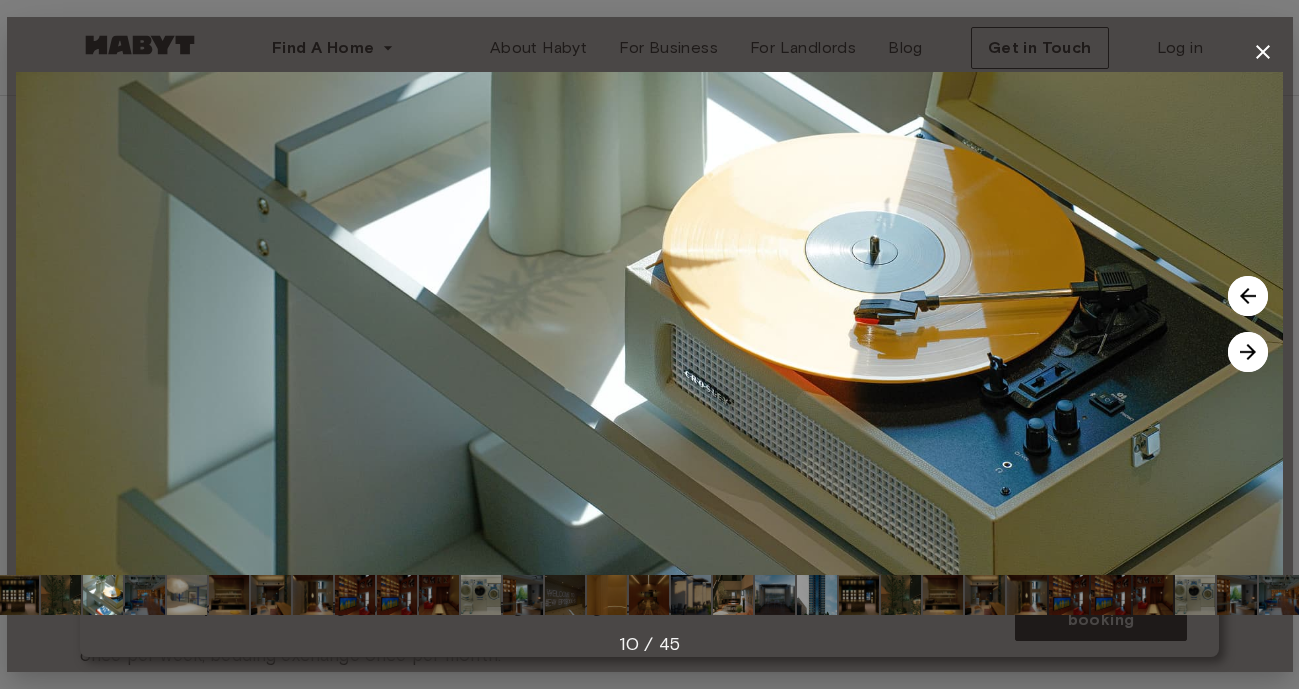 click at bounding box center [649, 323] 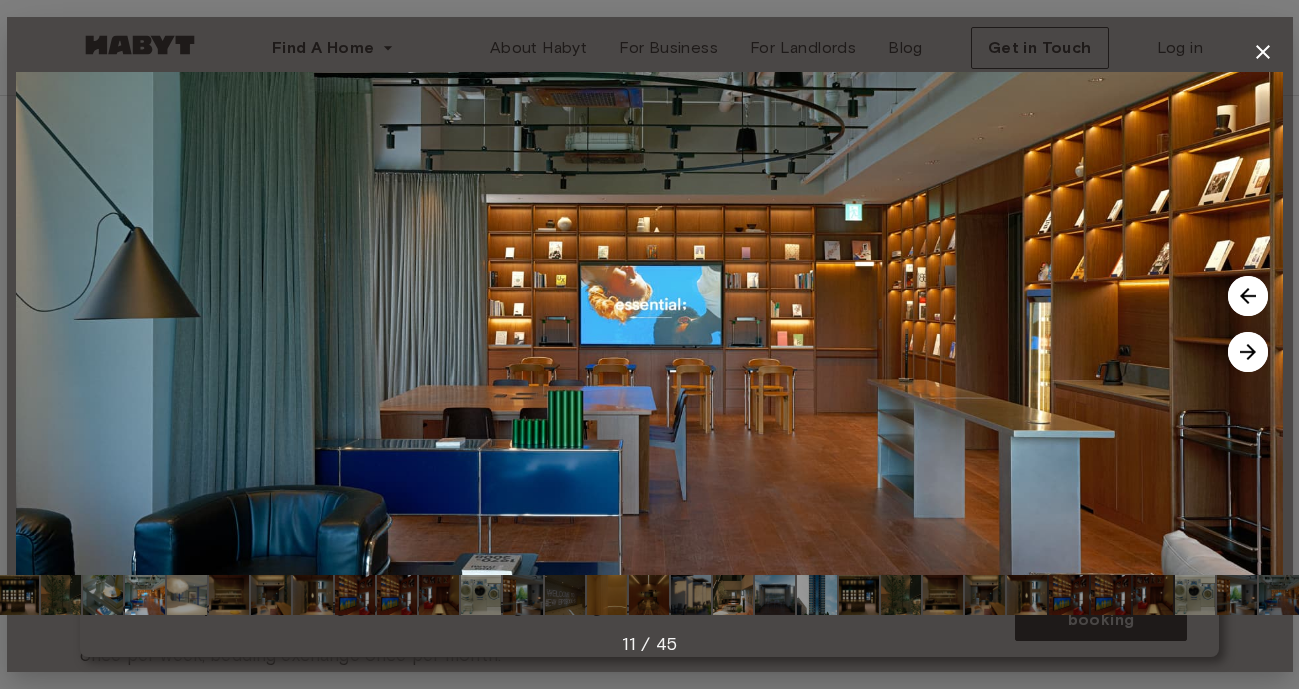 click at bounding box center [1248, 352] 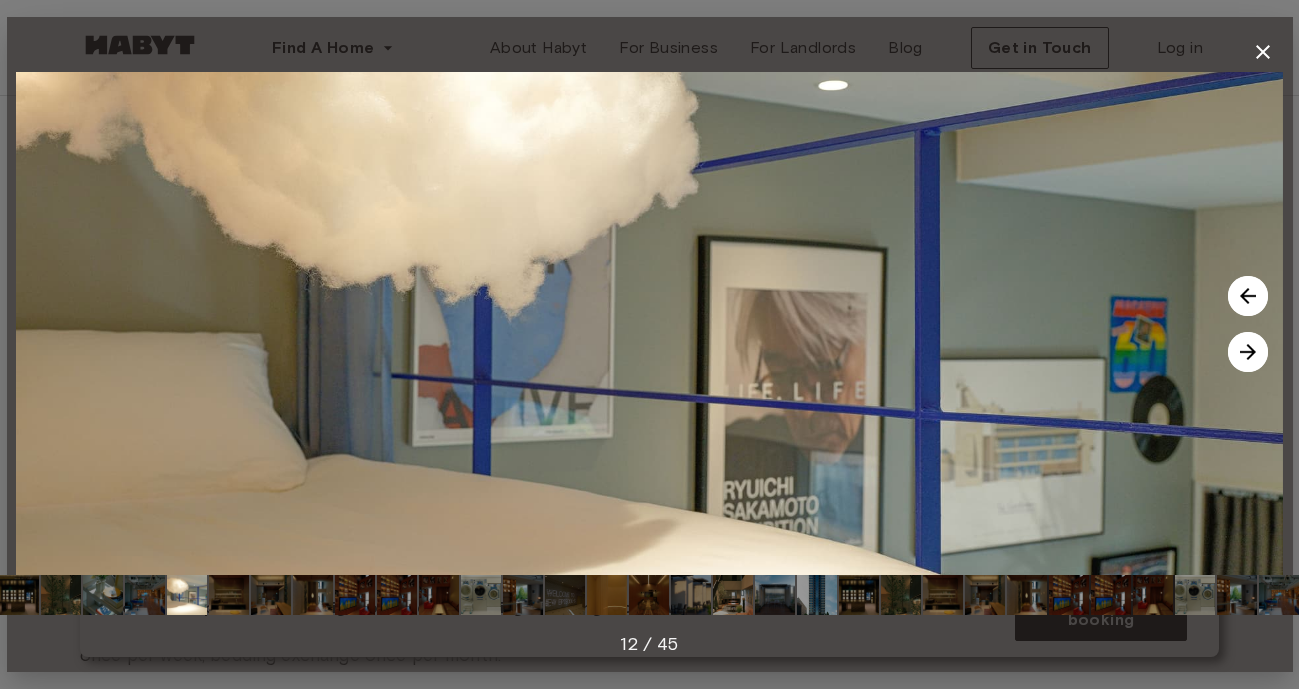 click at bounding box center [1248, 296] 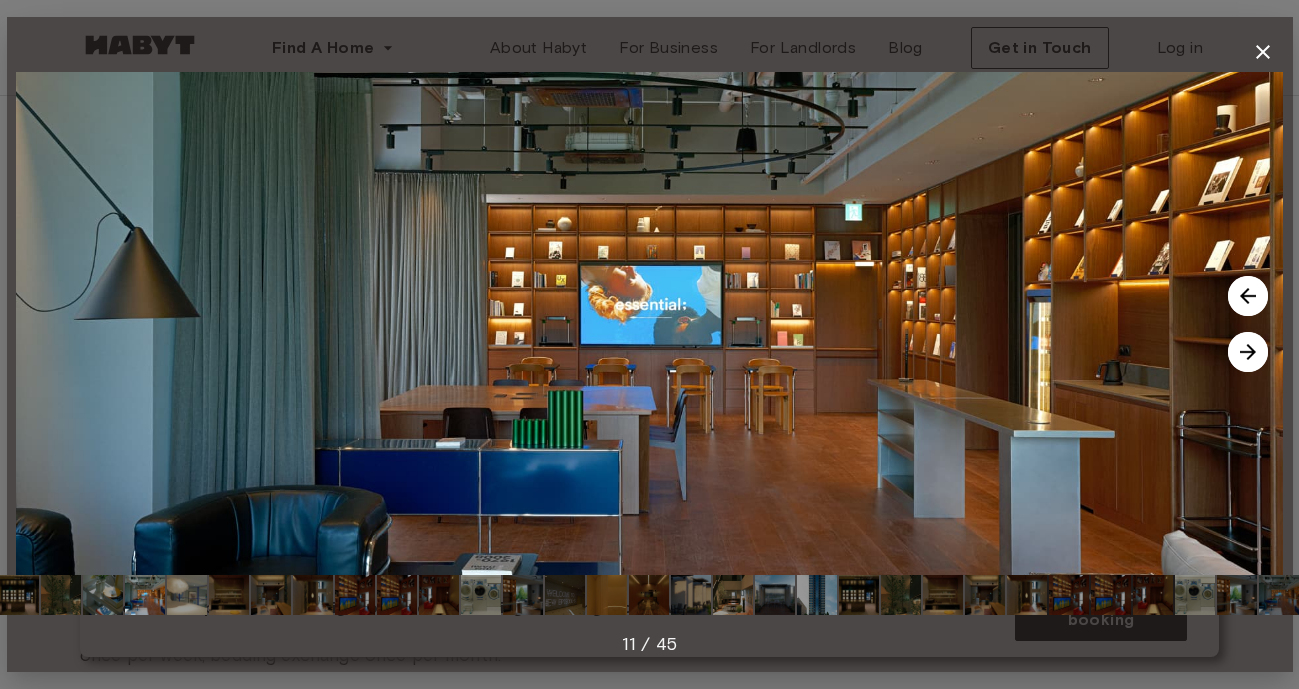 click at bounding box center (1248, 352) 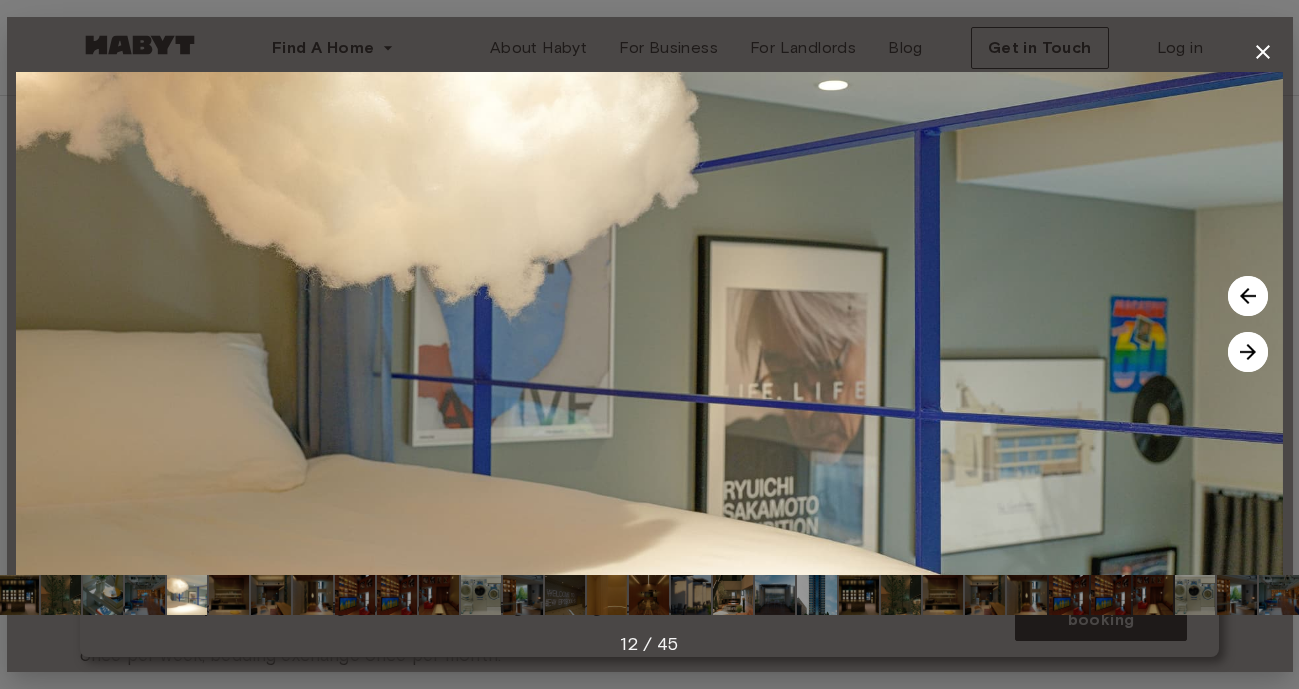 click at bounding box center [1248, 352] 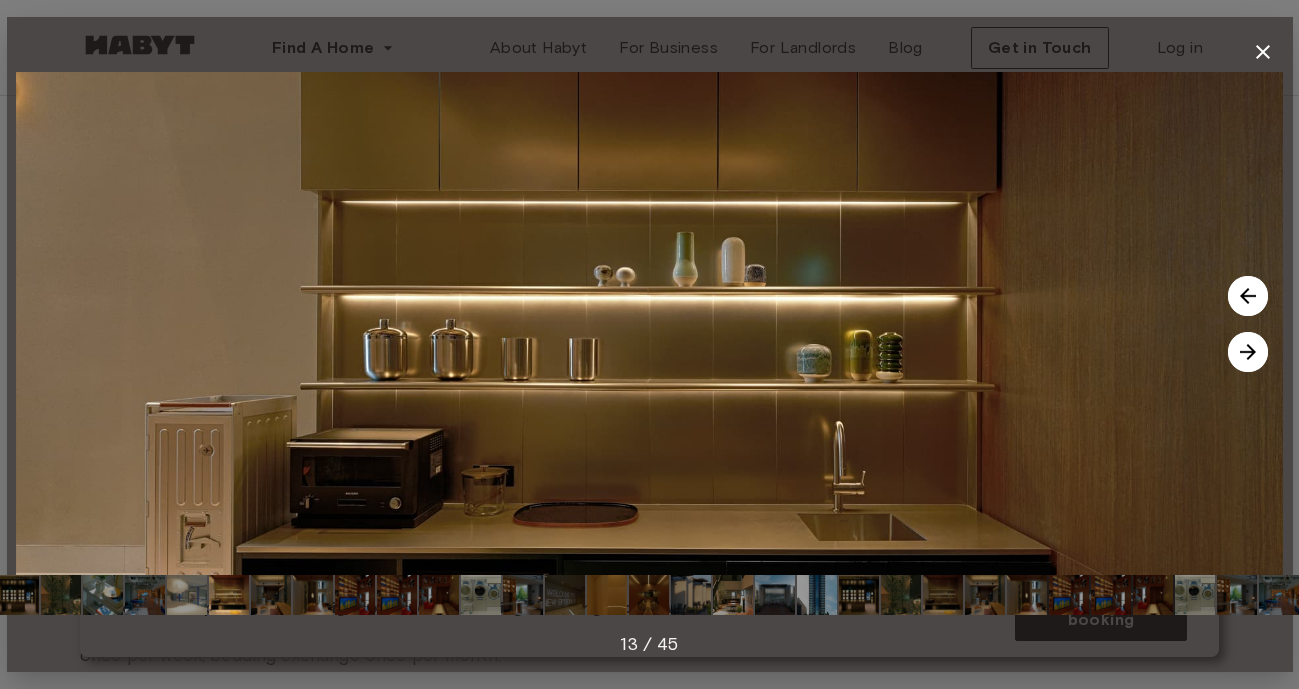 click at bounding box center [1248, 352] 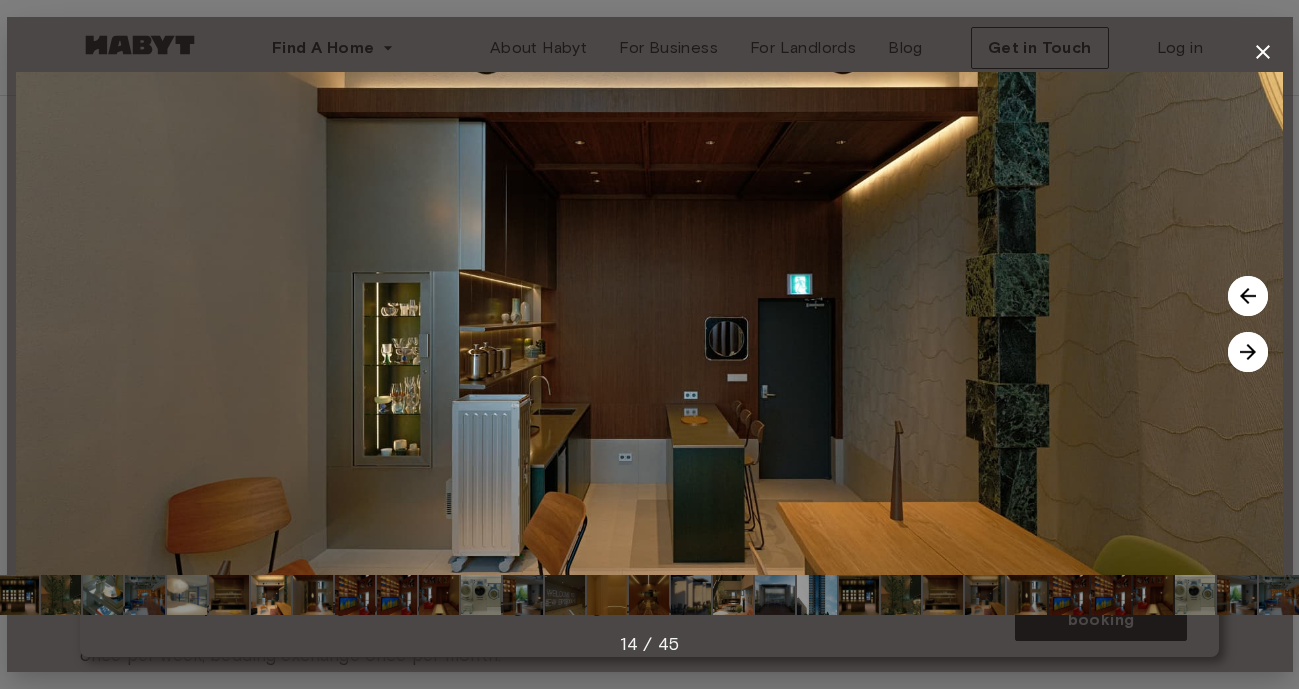 click at bounding box center (1248, 352) 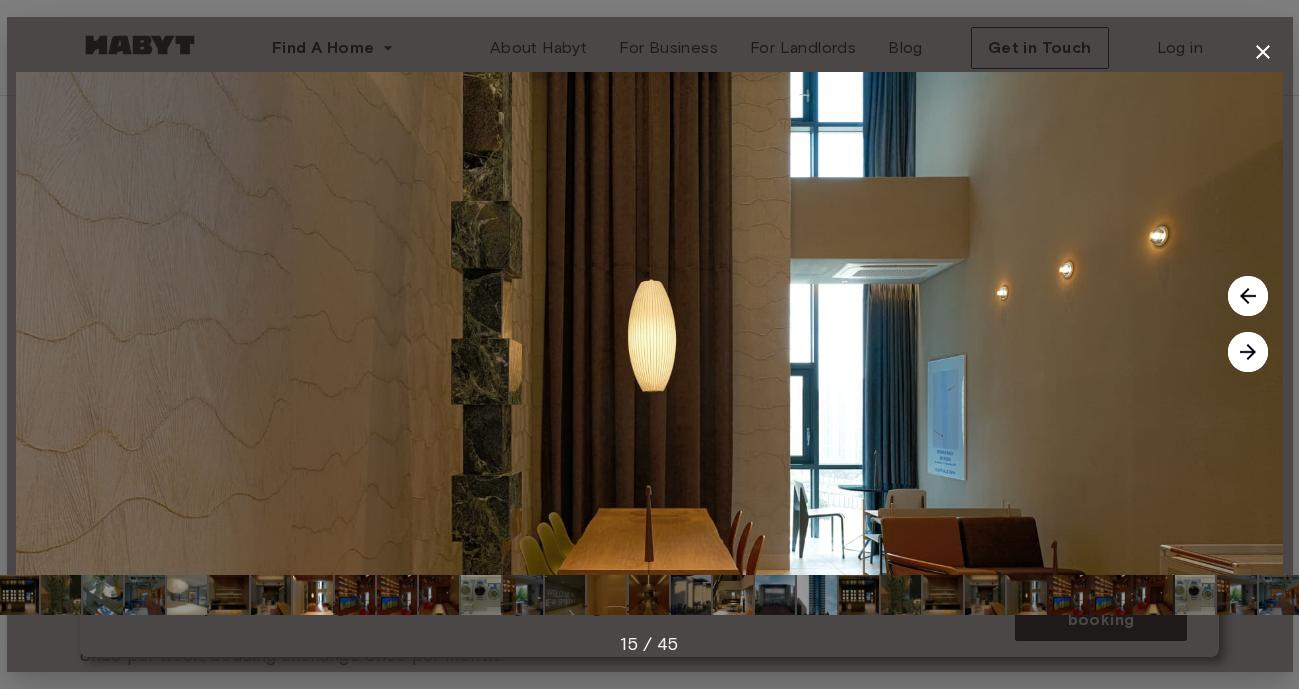 click at bounding box center [1248, 352] 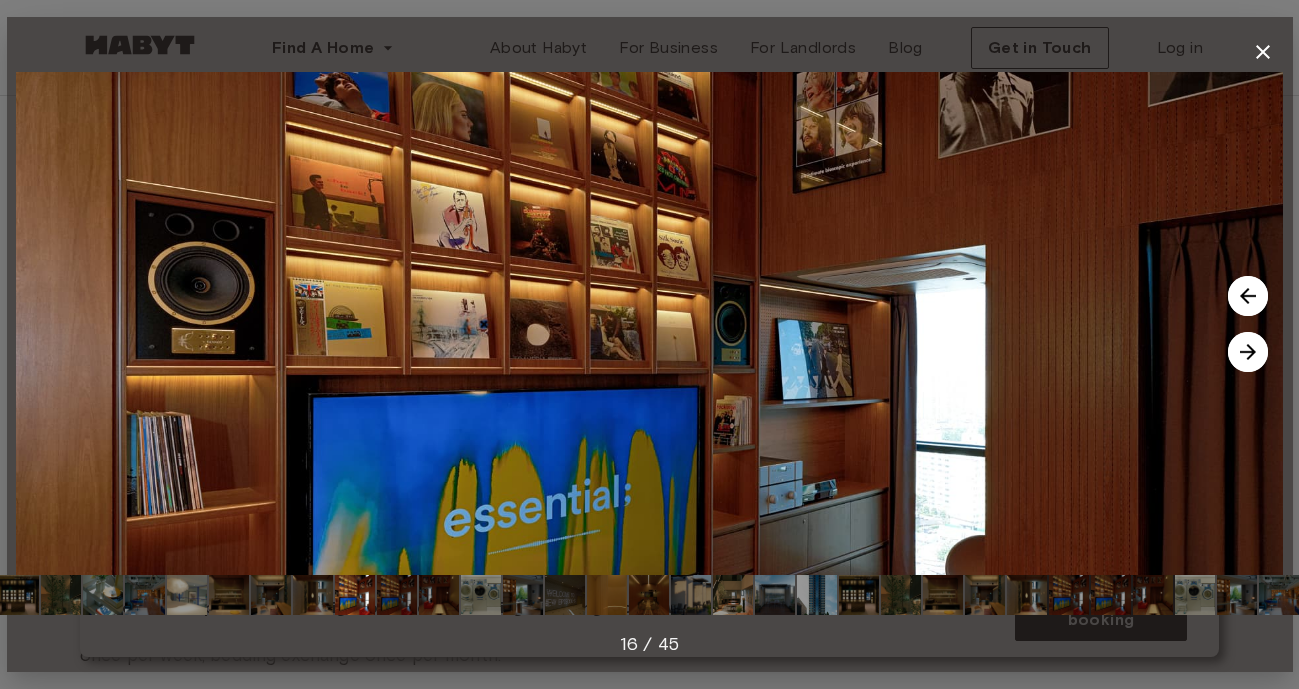 click at bounding box center [1248, 352] 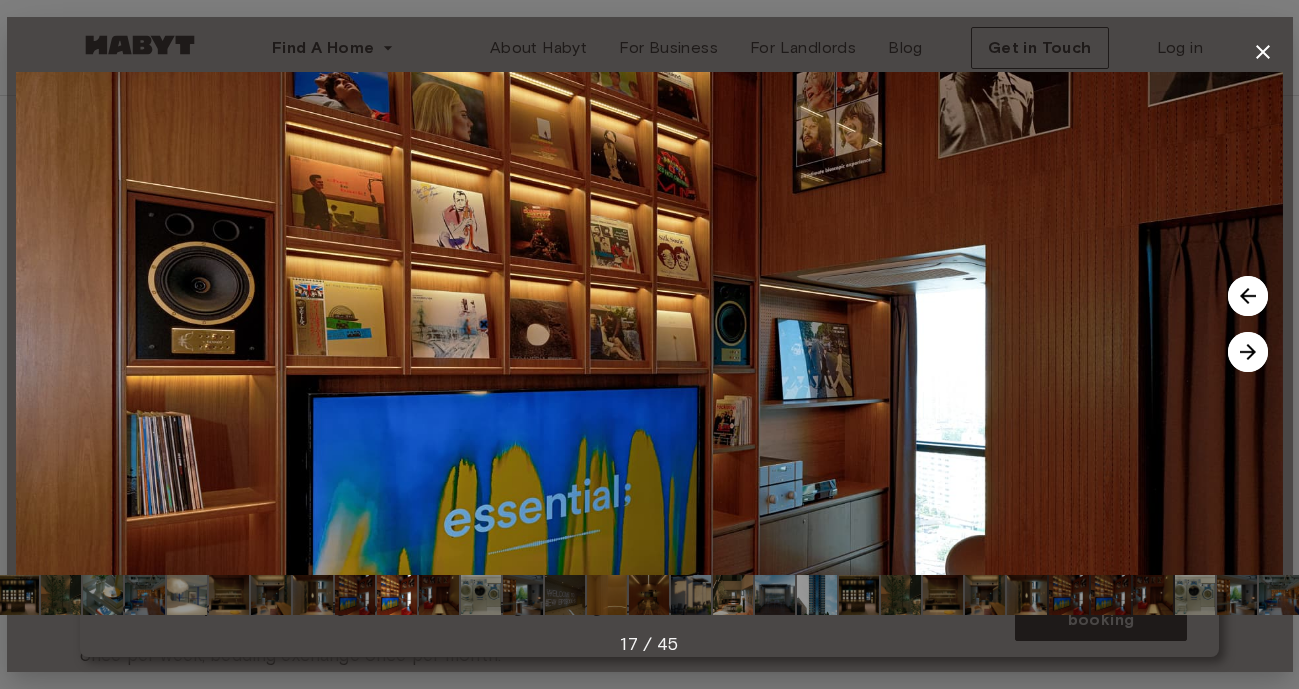 click at bounding box center (1248, 352) 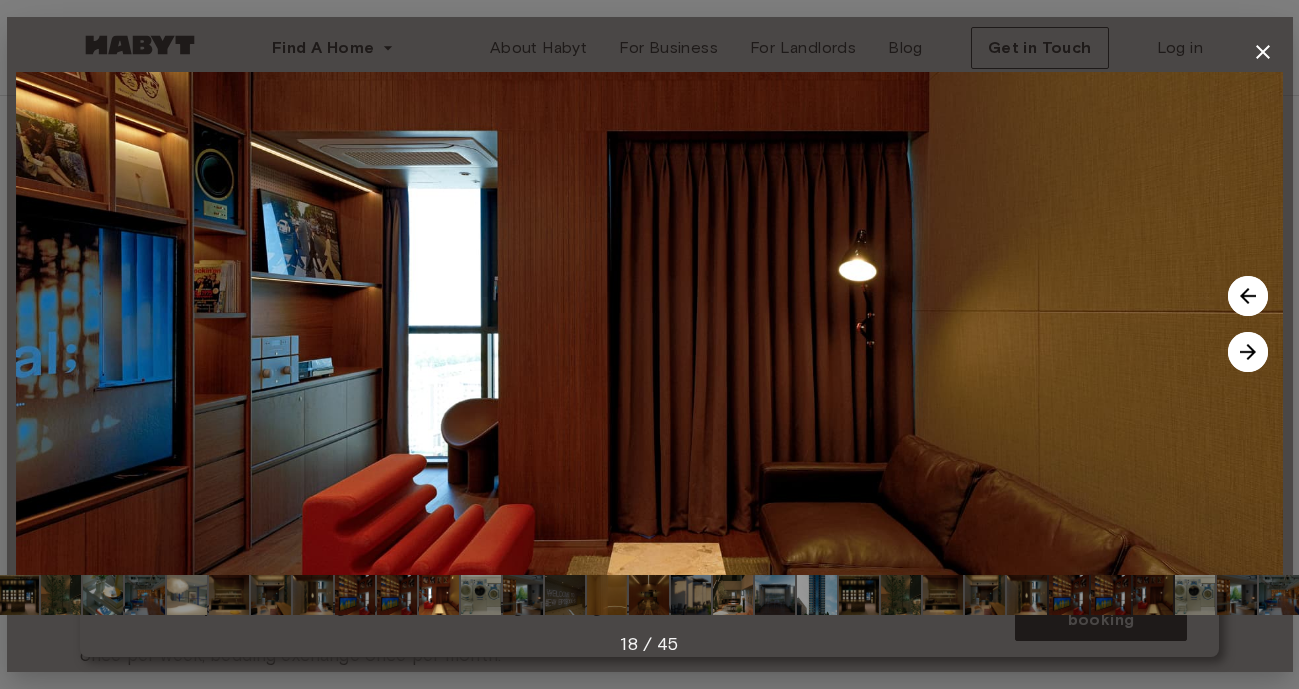 click at bounding box center [1248, 352] 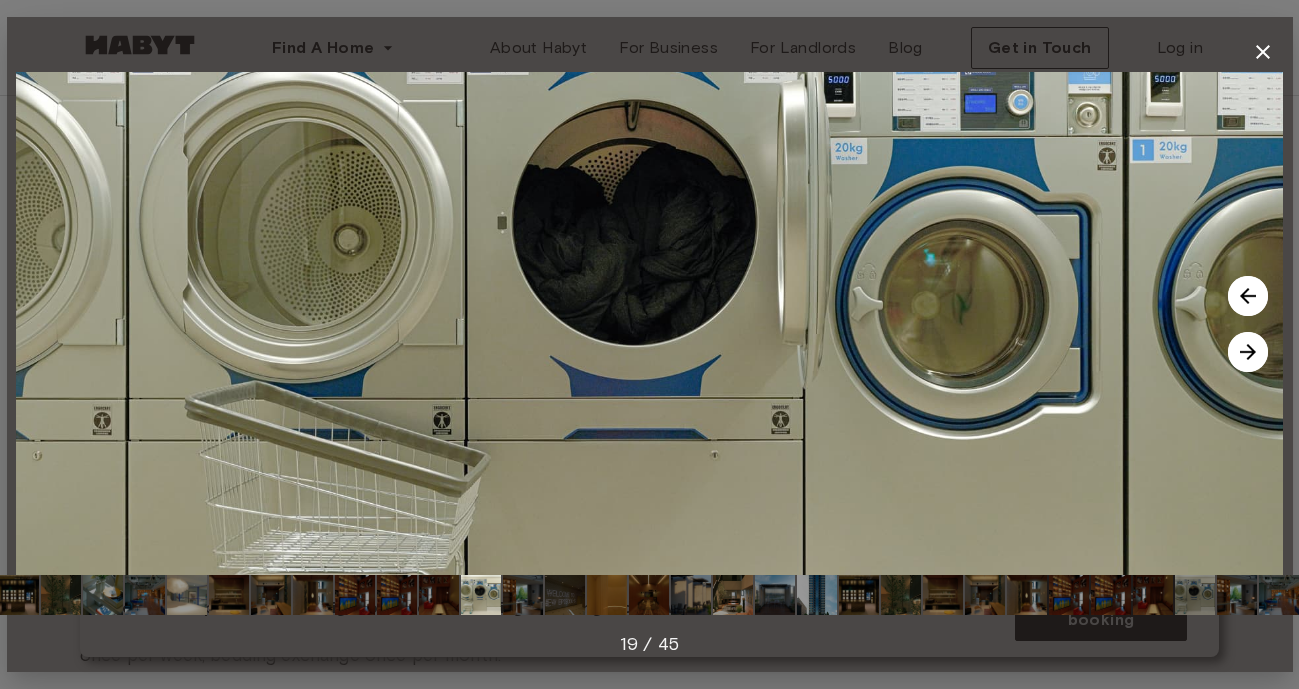 click at bounding box center [1248, 352] 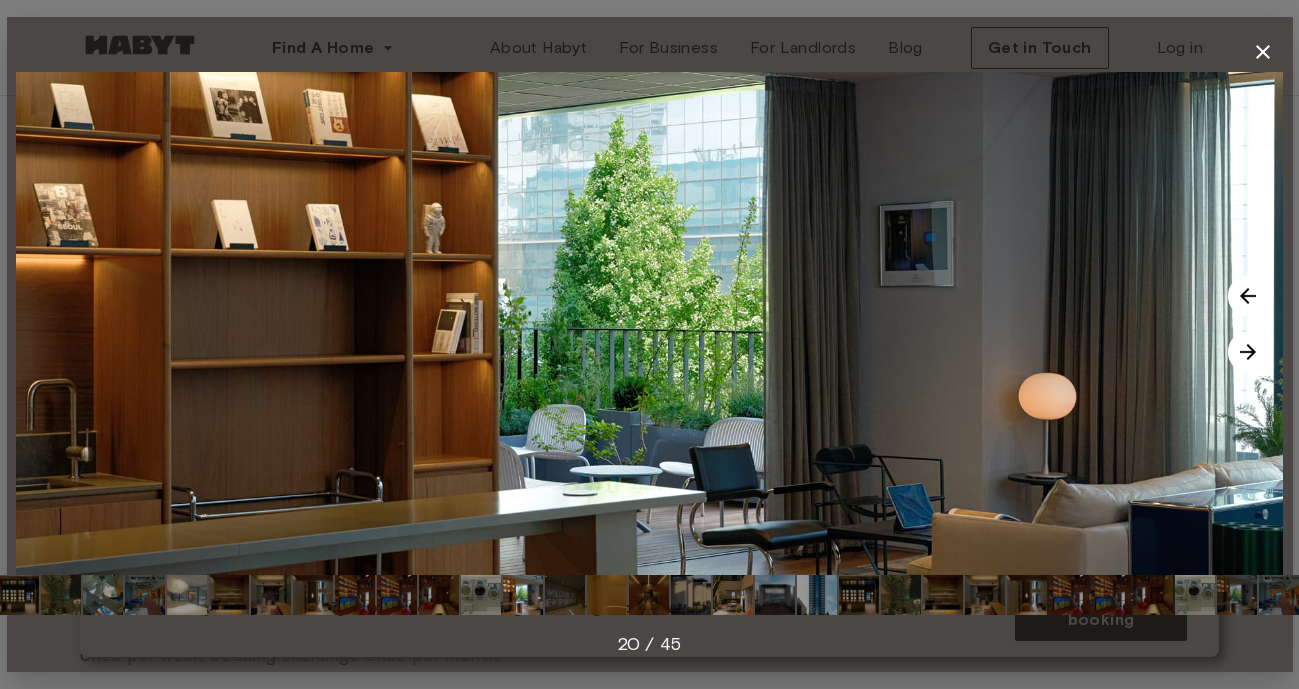 click at bounding box center (1248, 352) 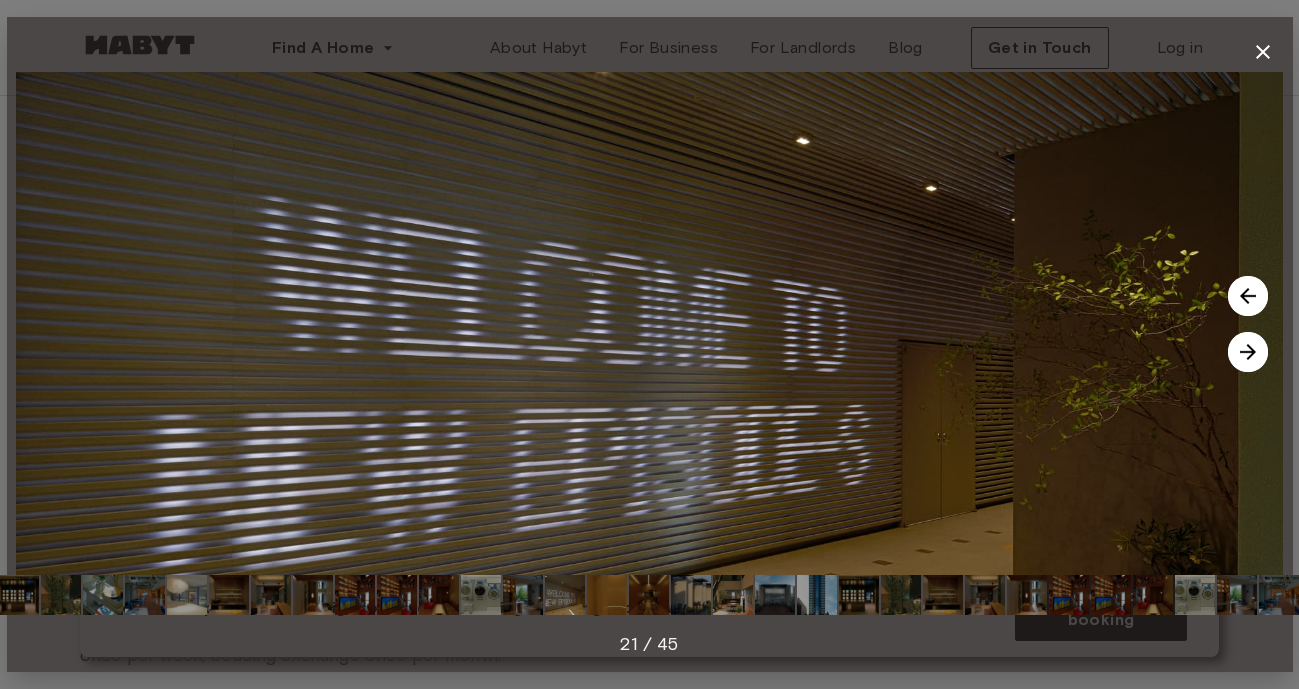 click at bounding box center (1248, 352) 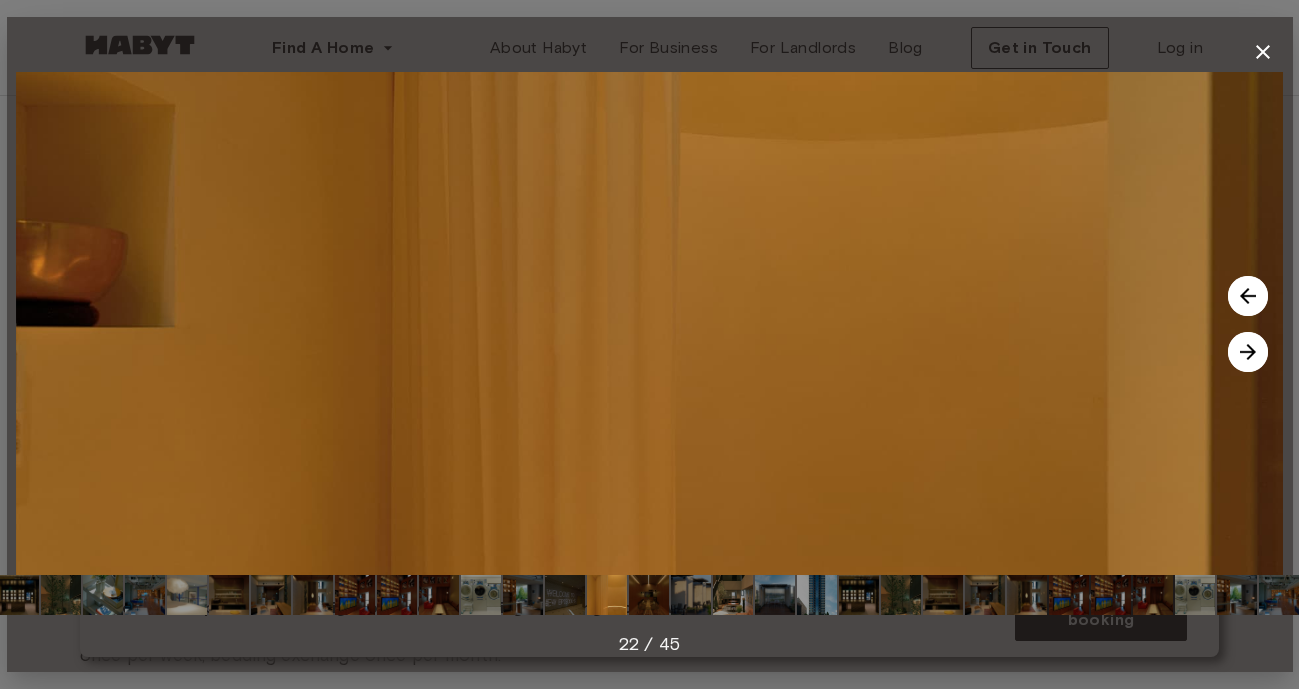 click at bounding box center [1248, 352] 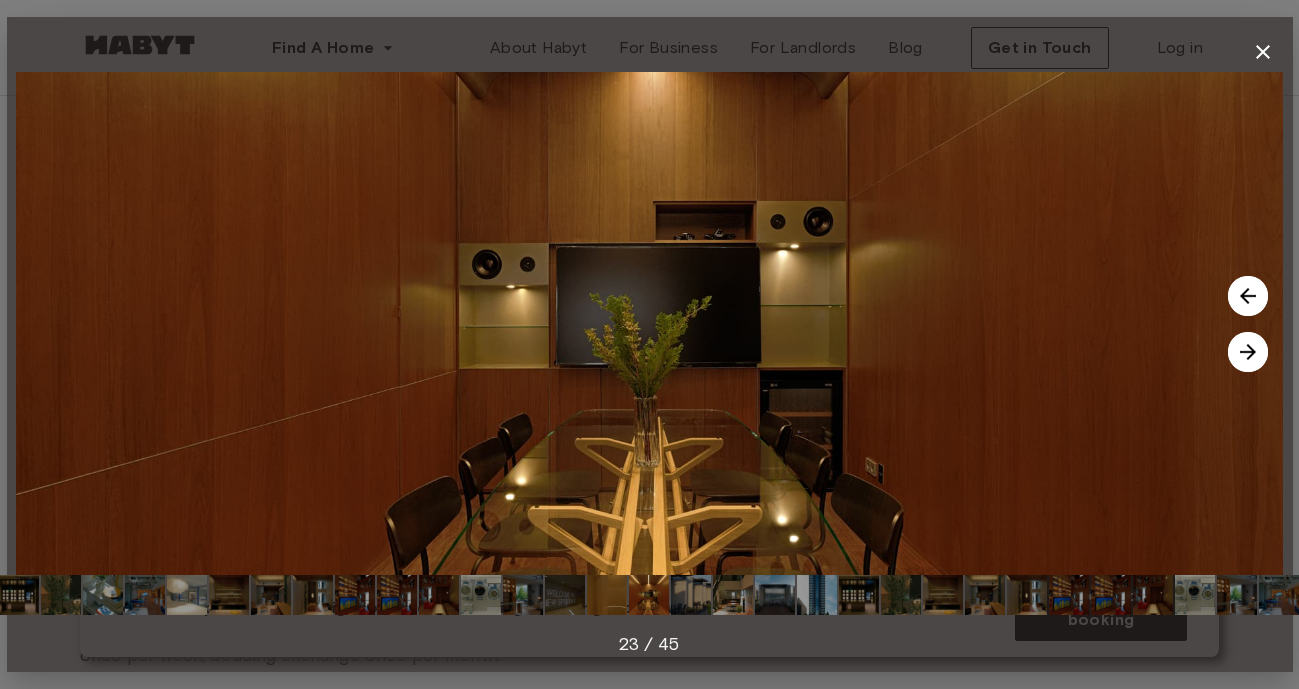 click at bounding box center [1248, 352] 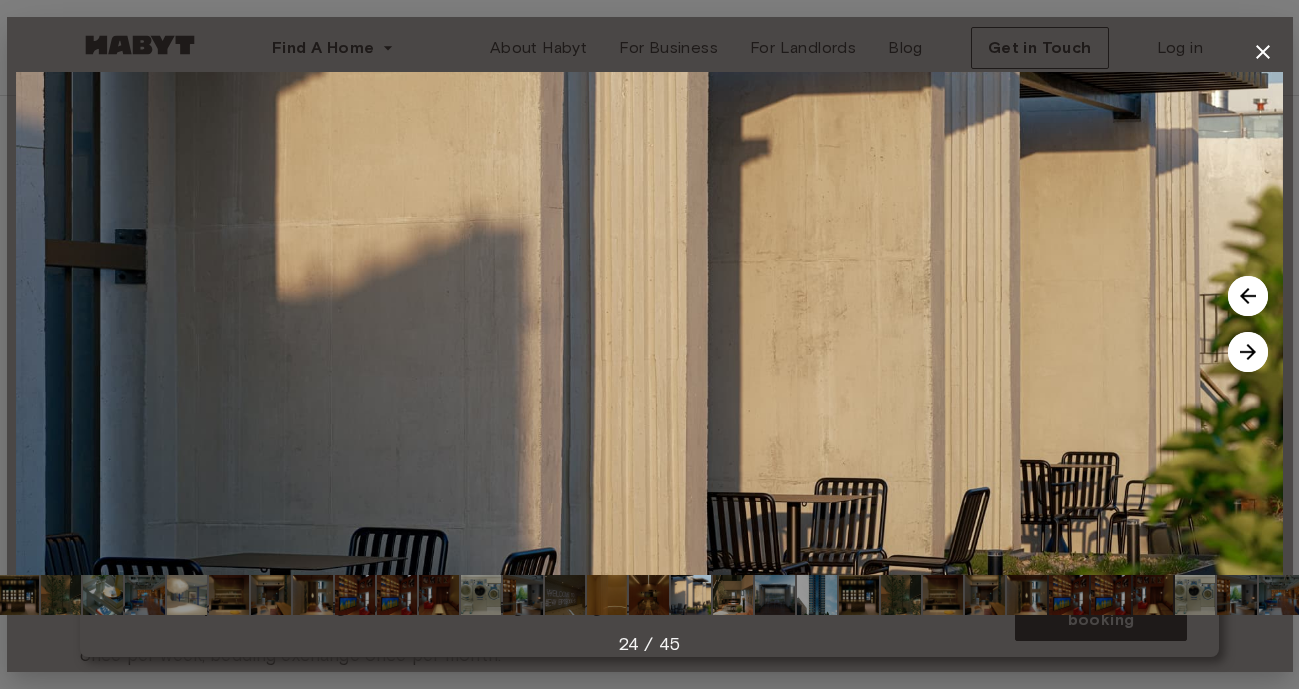 click at bounding box center (1248, 352) 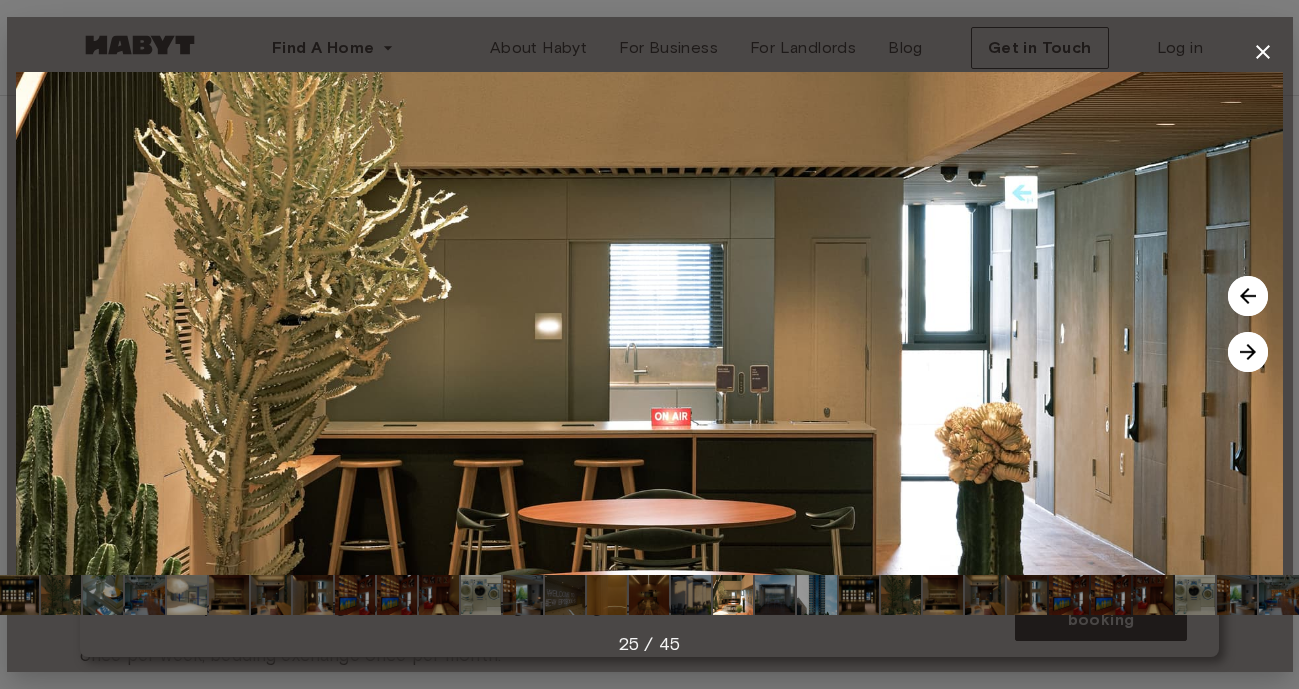 click at bounding box center (1248, 352) 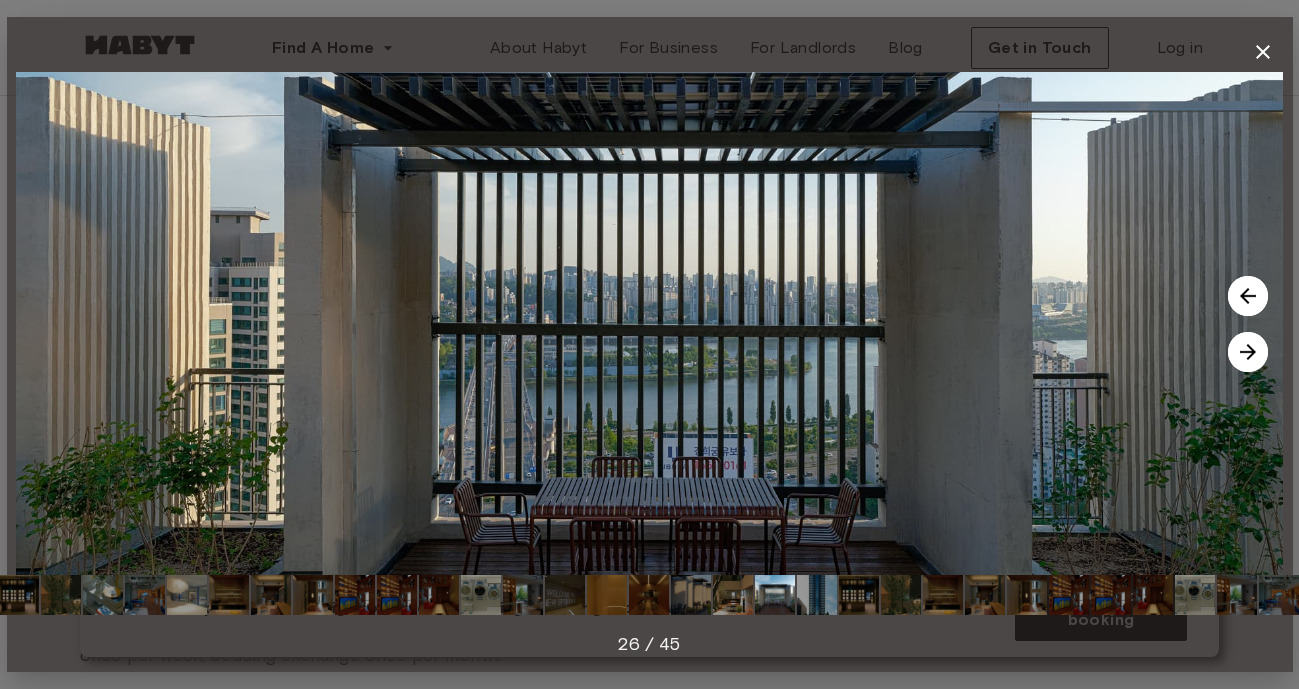 click at bounding box center (1248, 352) 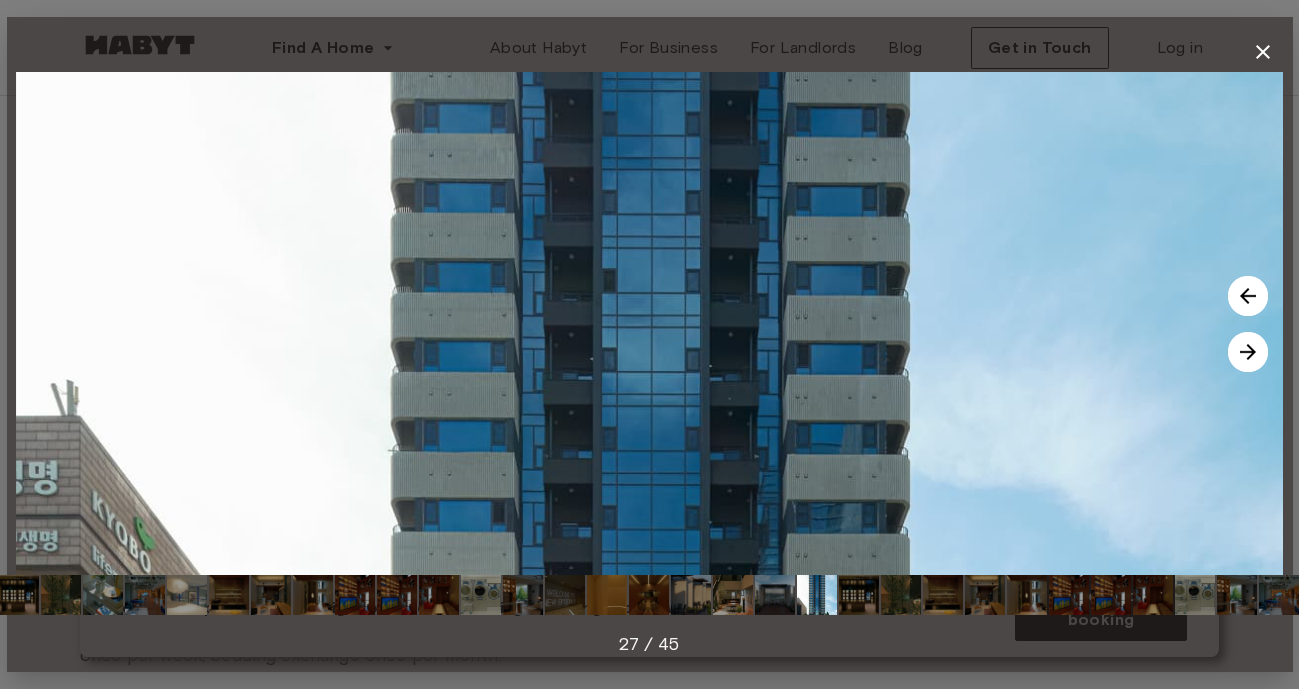 click at bounding box center [1248, 352] 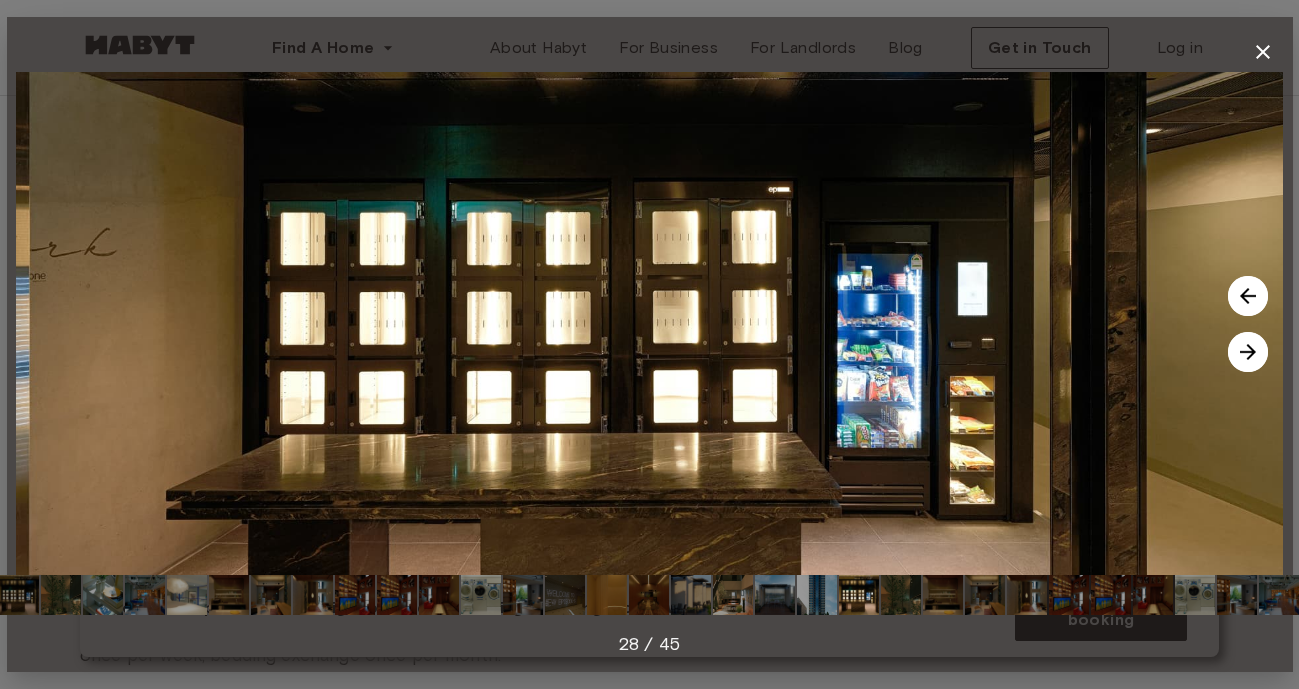click at bounding box center (1248, 352) 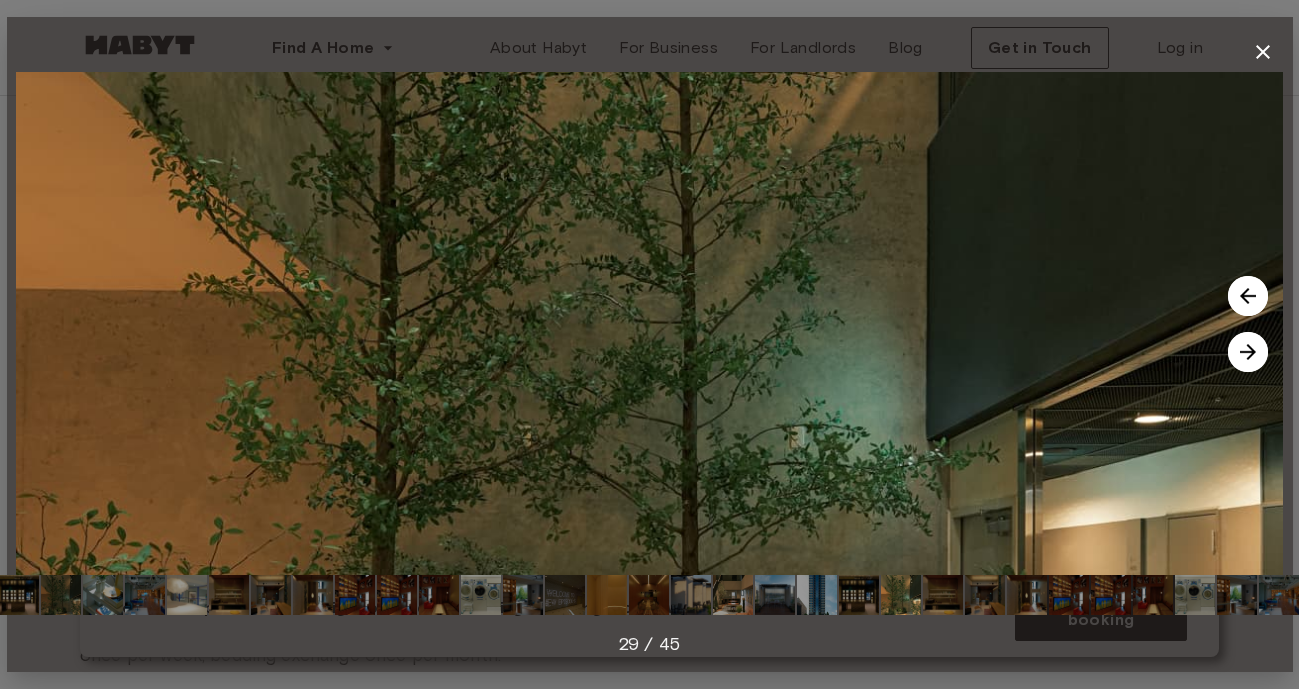 click at bounding box center [1248, 352] 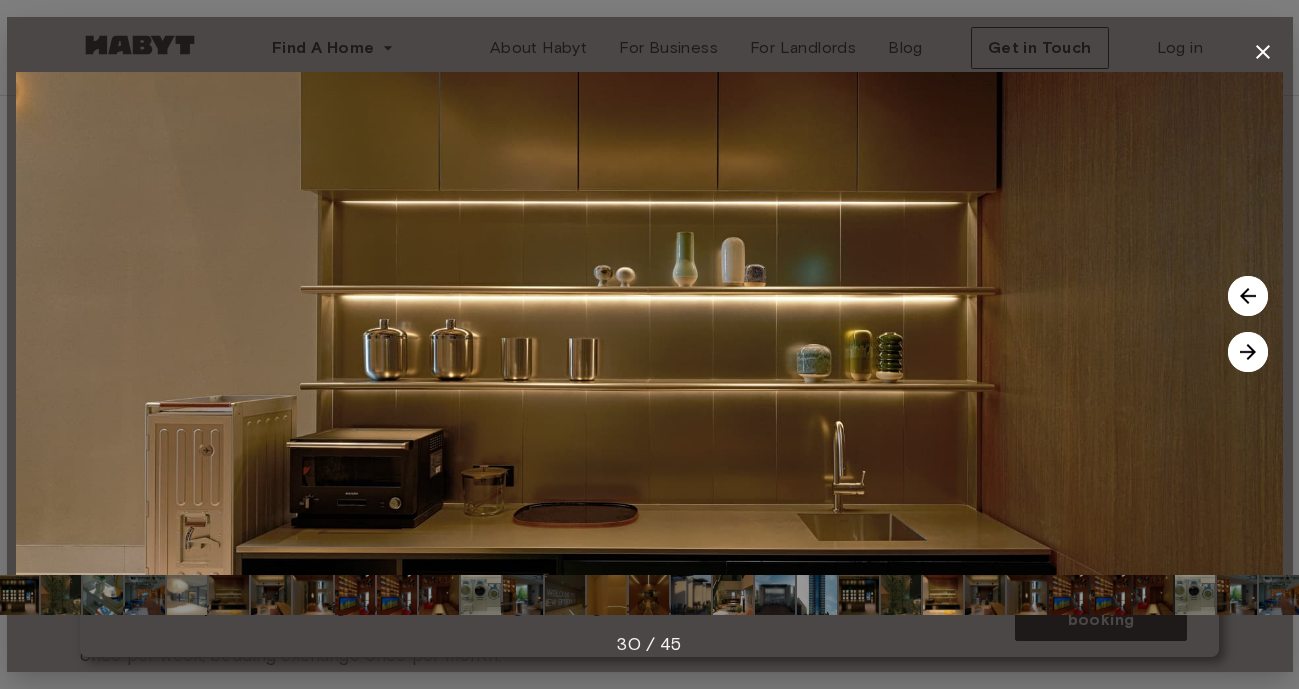 click at bounding box center [1248, 352] 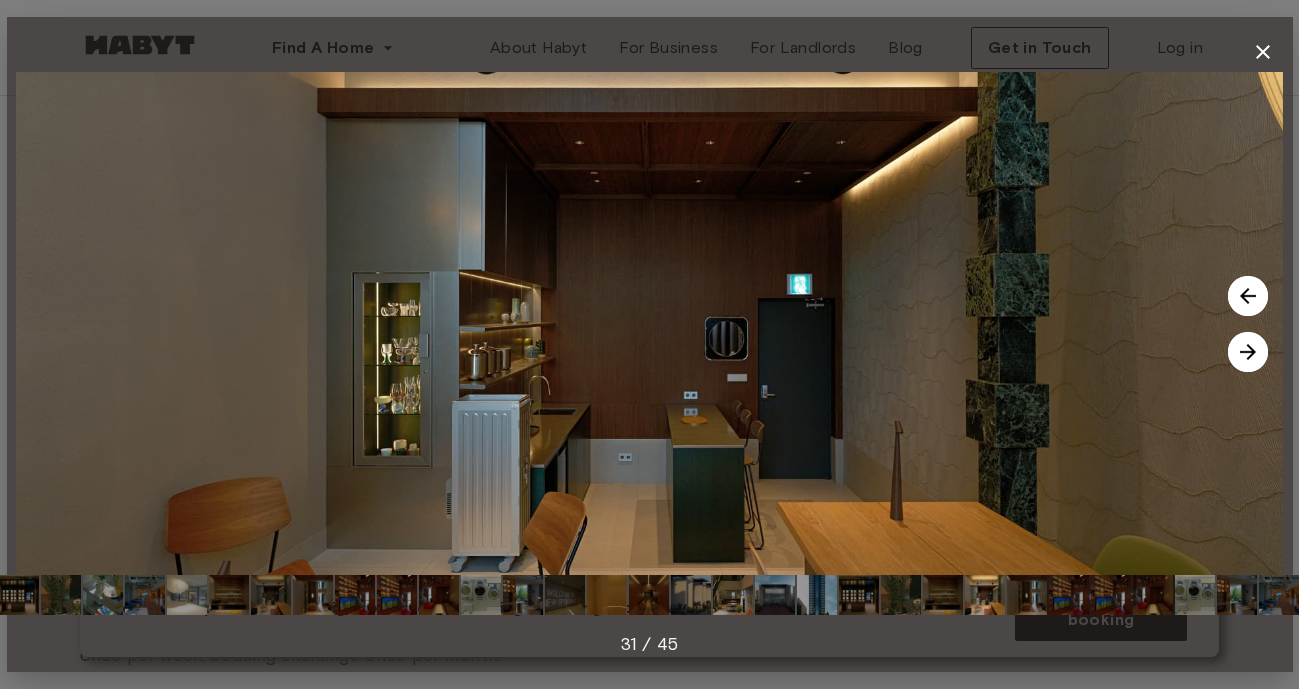 click at bounding box center (1248, 352) 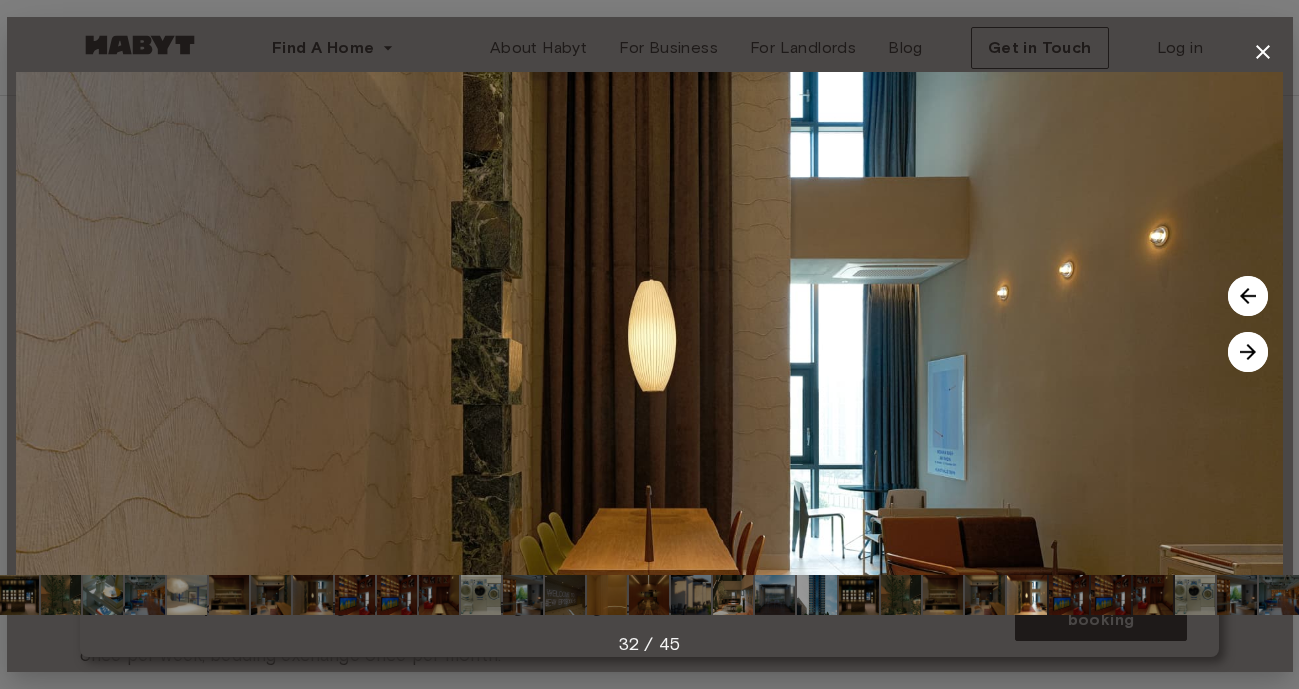 click at bounding box center (1248, 352) 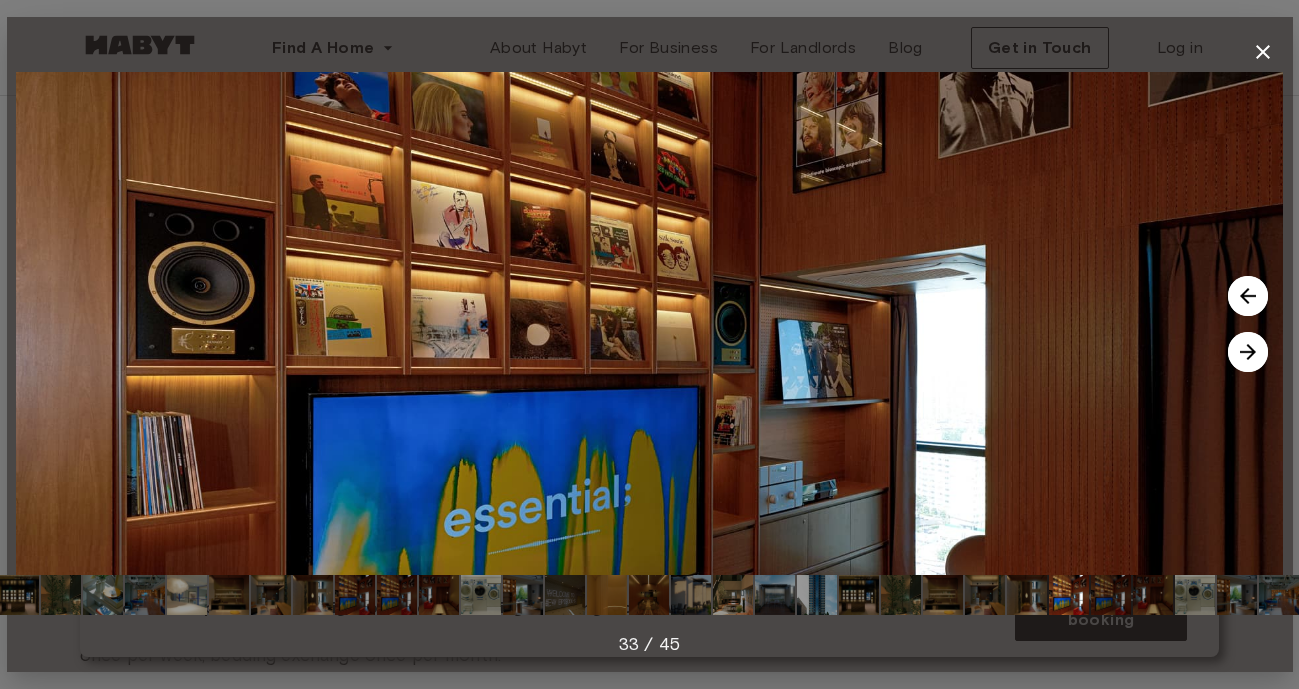 click at bounding box center [1248, 352] 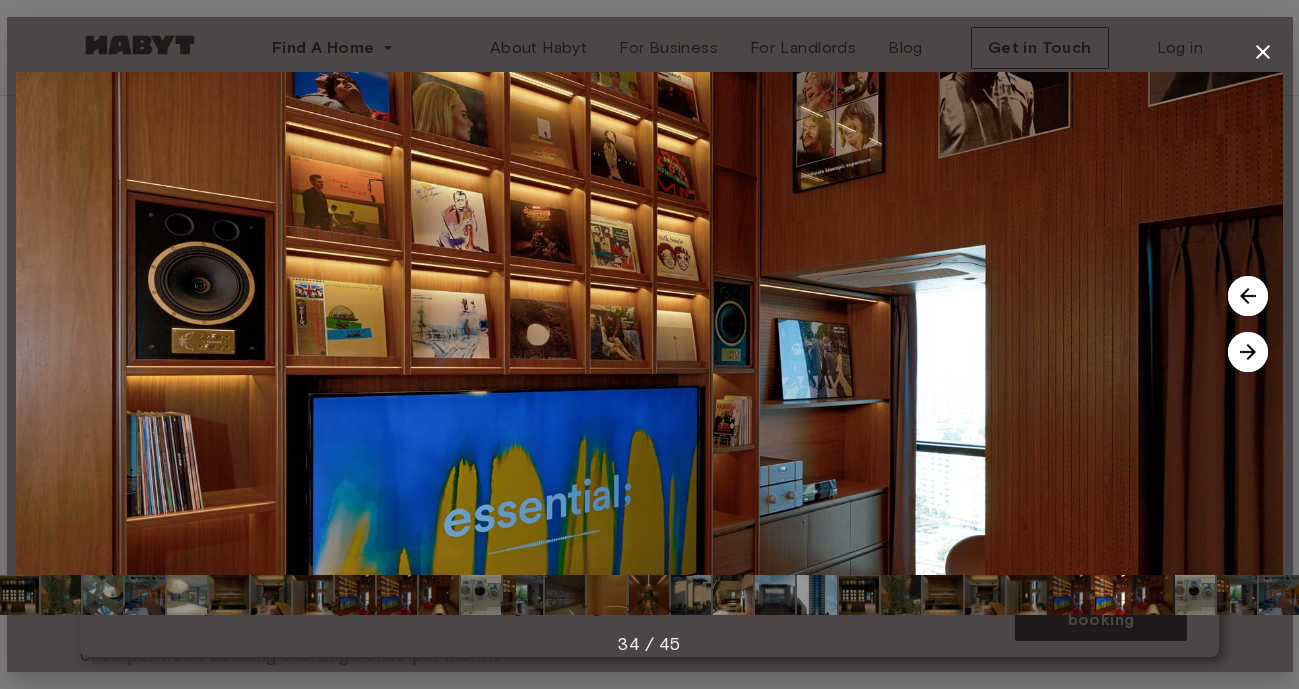 click at bounding box center (1248, 352) 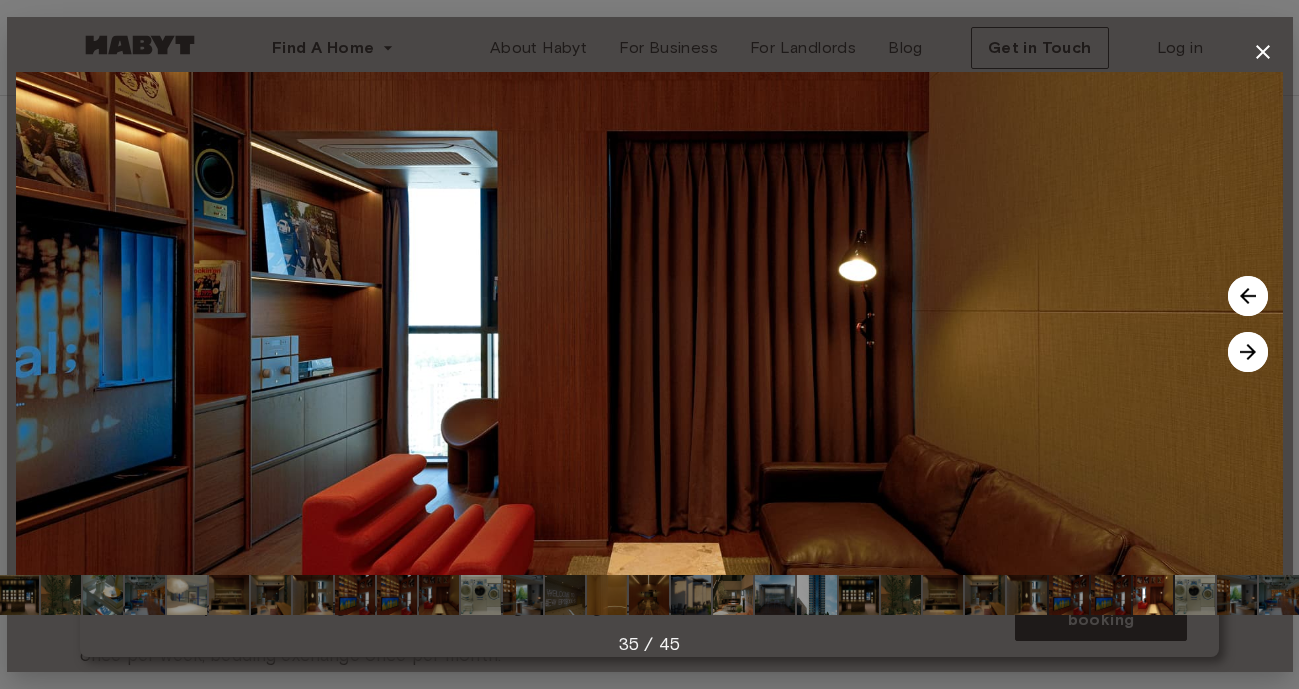 click 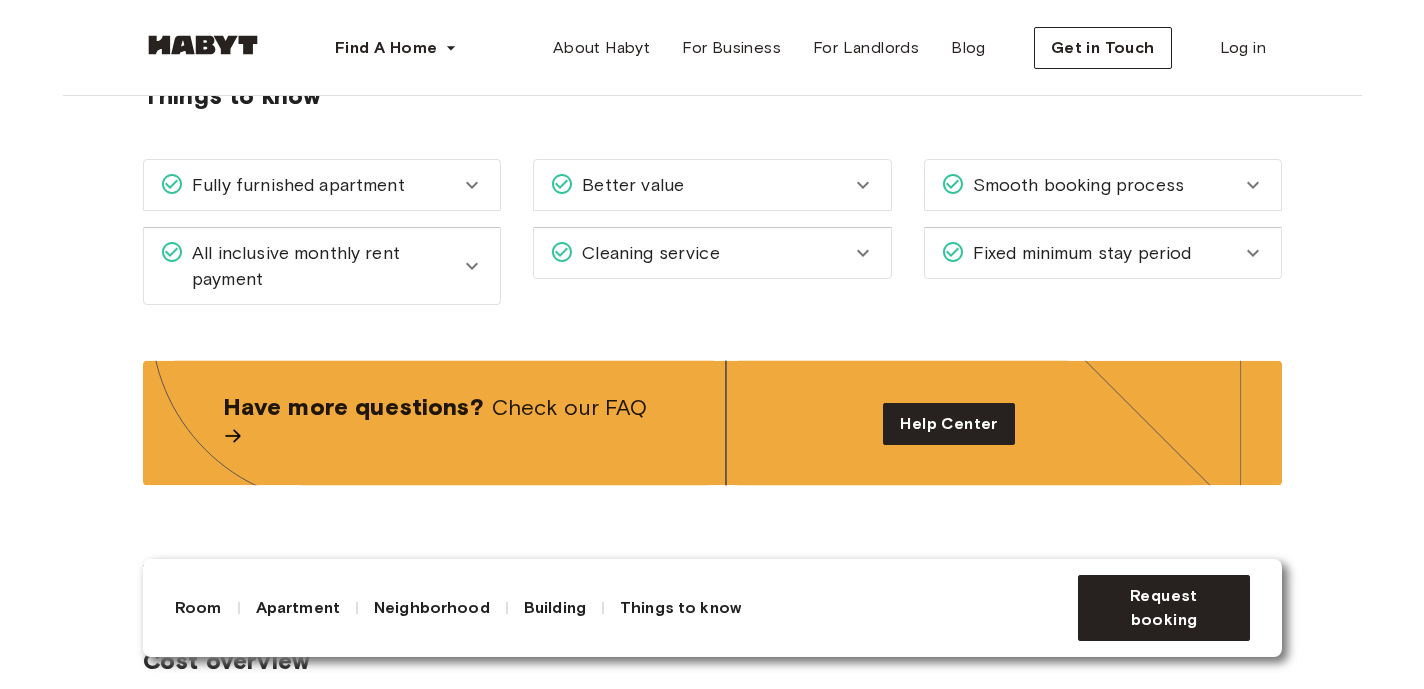 scroll, scrollTop: 2682, scrollLeft: 0, axis: vertical 